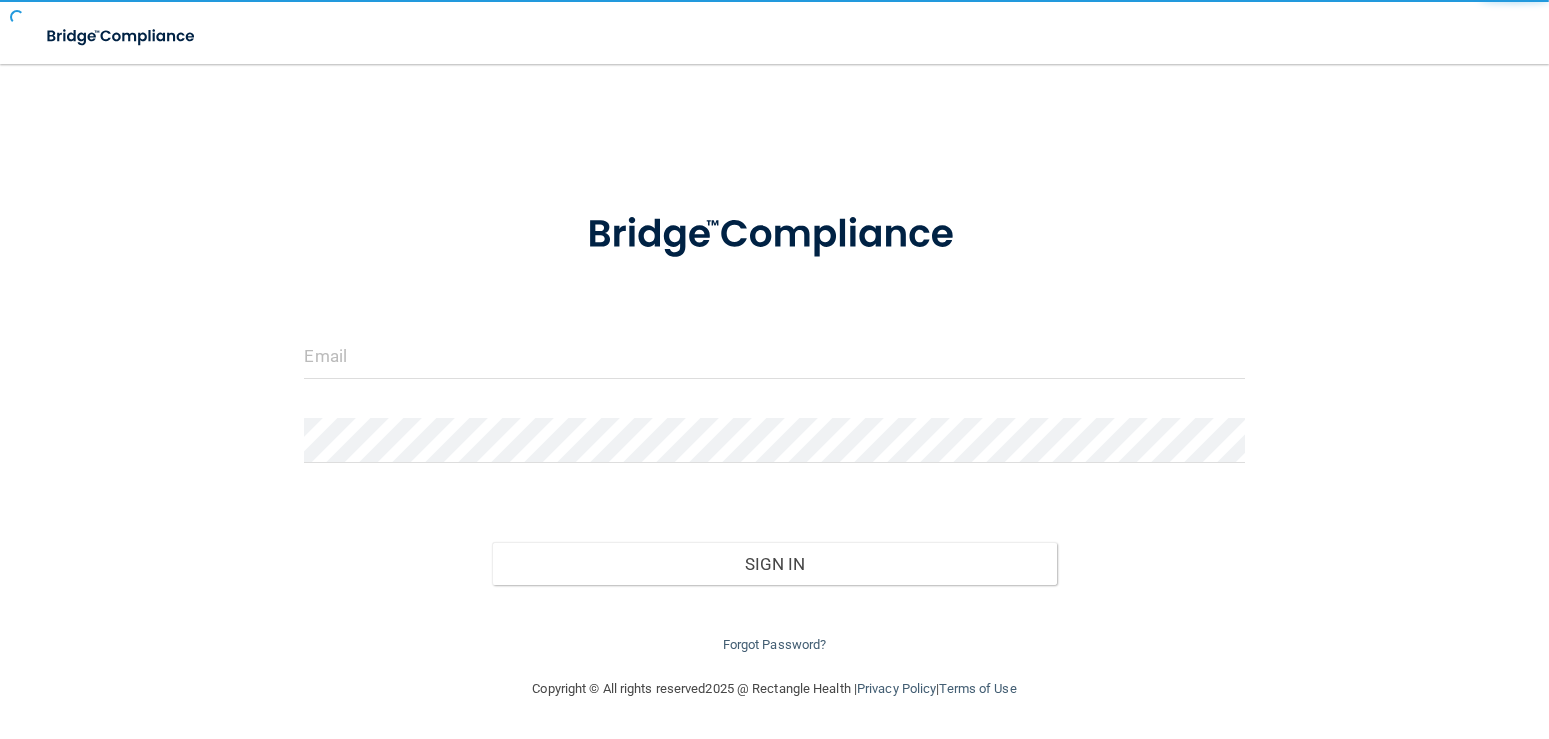 scroll, scrollTop: 0, scrollLeft: 0, axis: both 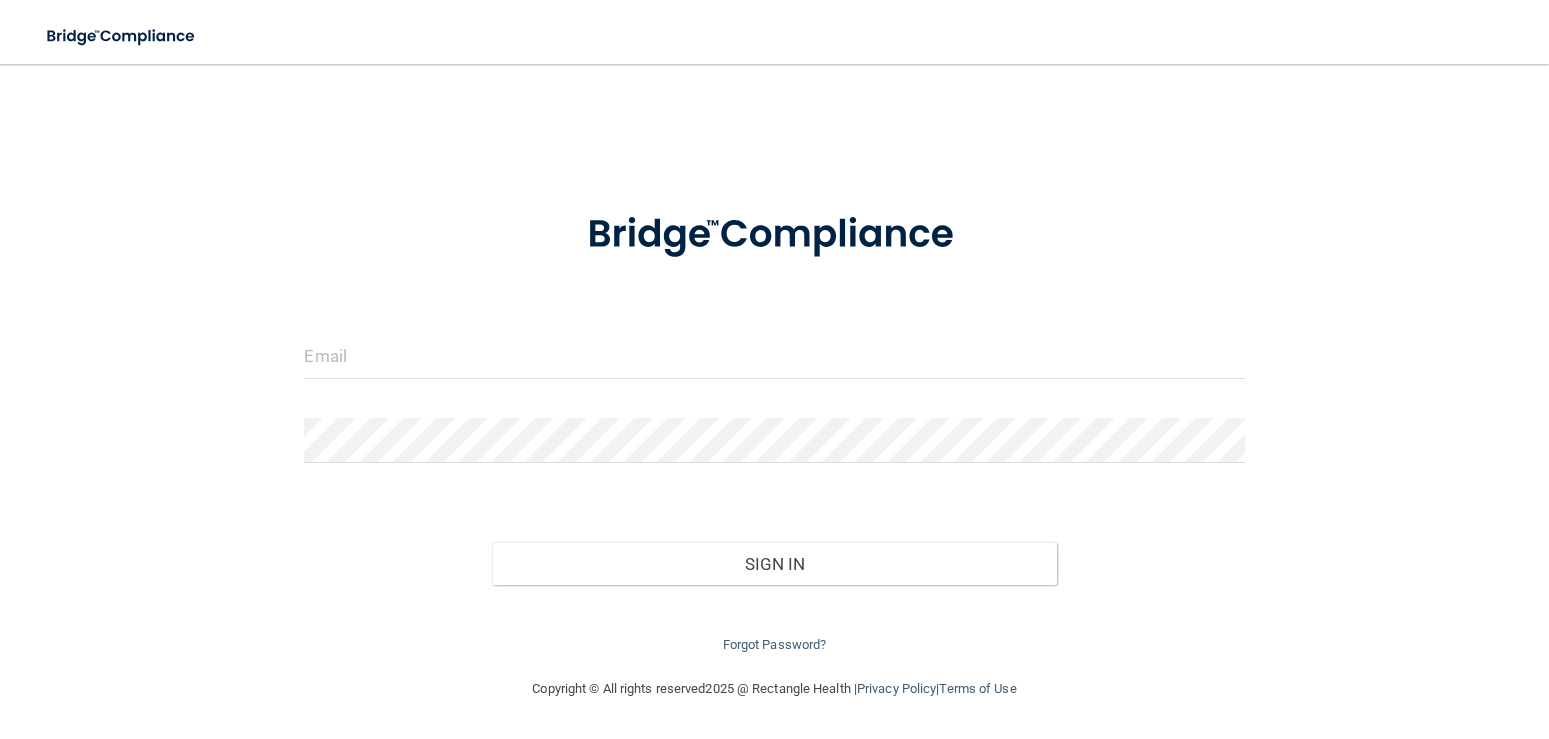 click at bounding box center [774, 364] 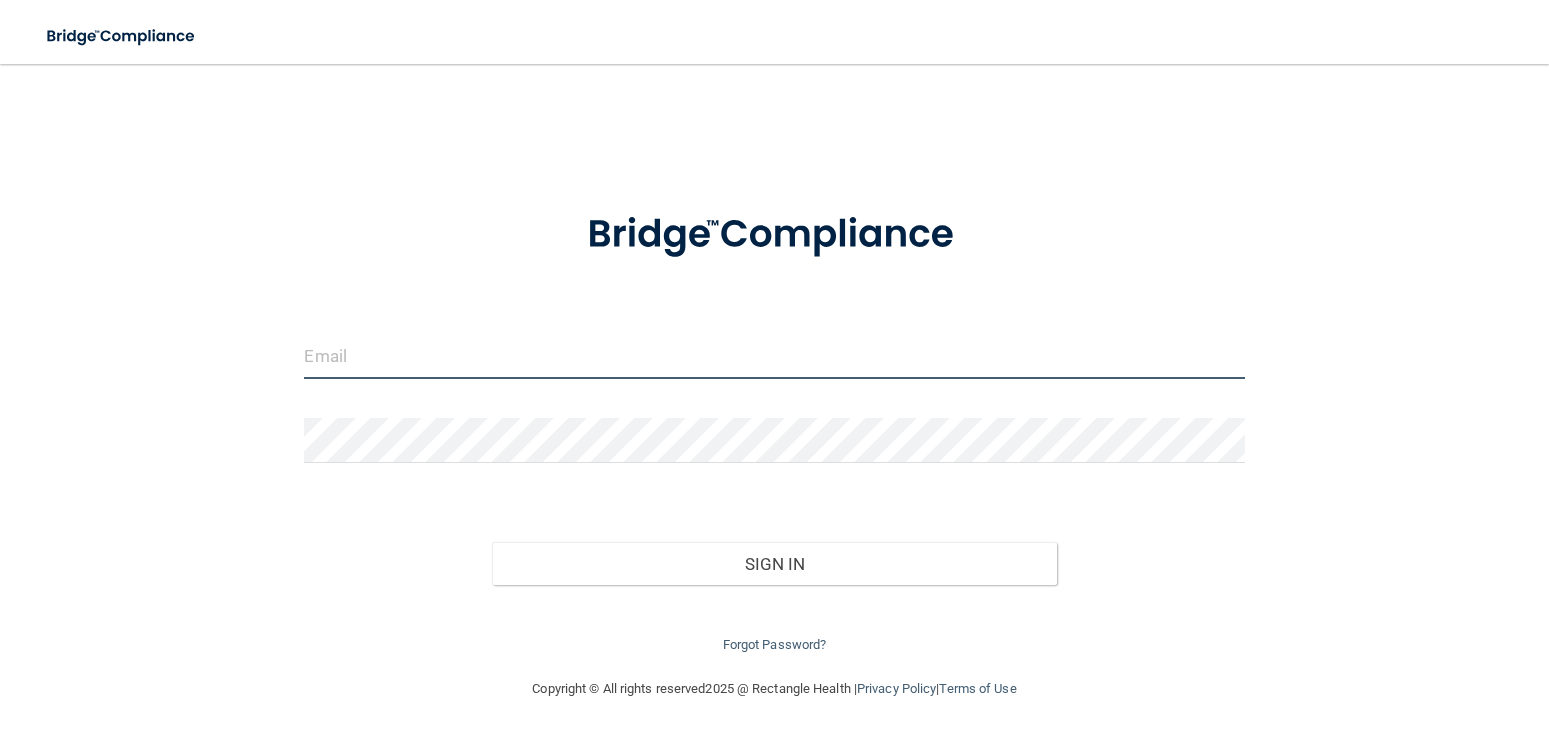 click at bounding box center (774, 356) 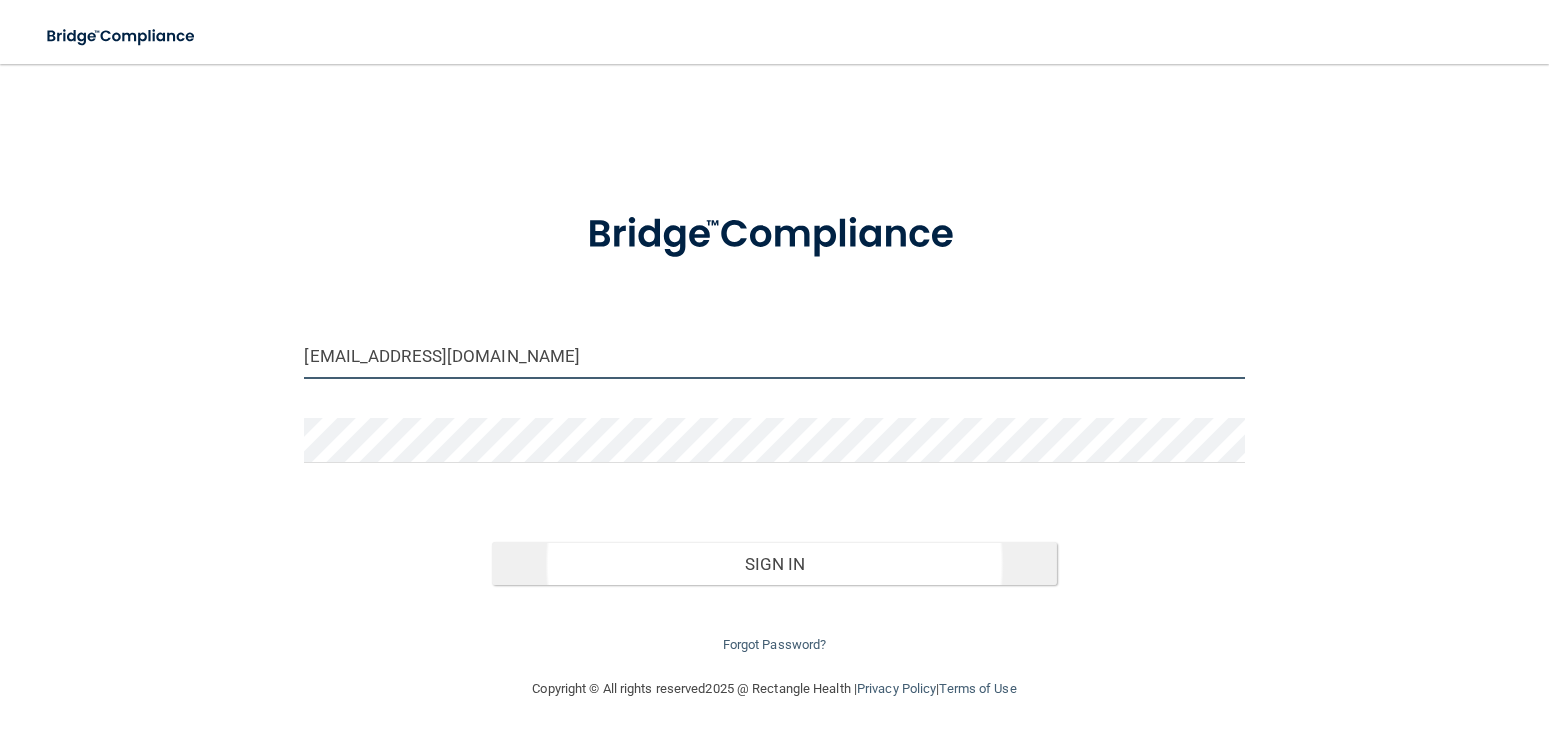 type on "[EMAIL_ADDRESS][DOMAIN_NAME]" 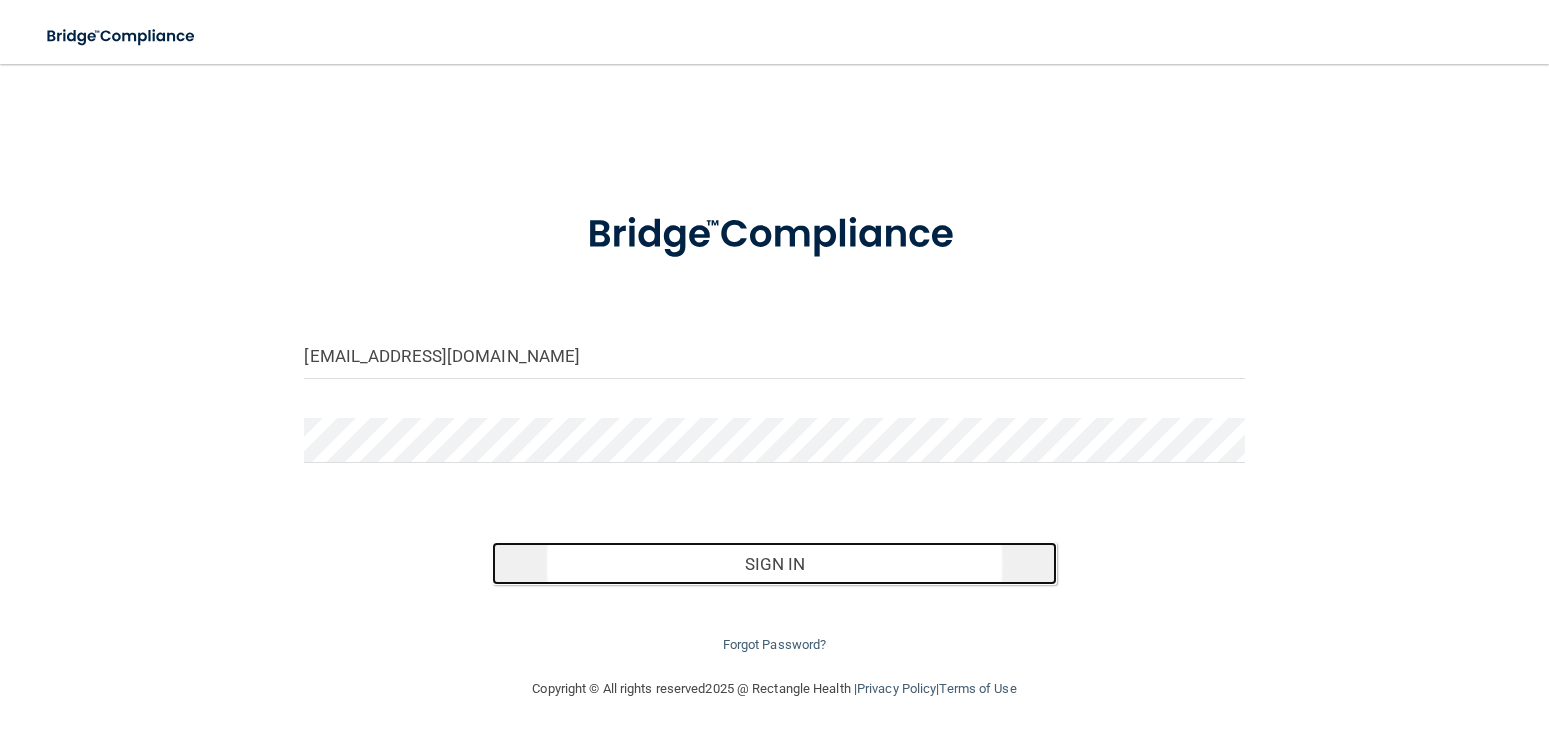 click on "Sign In" at bounding box center (774, 564) 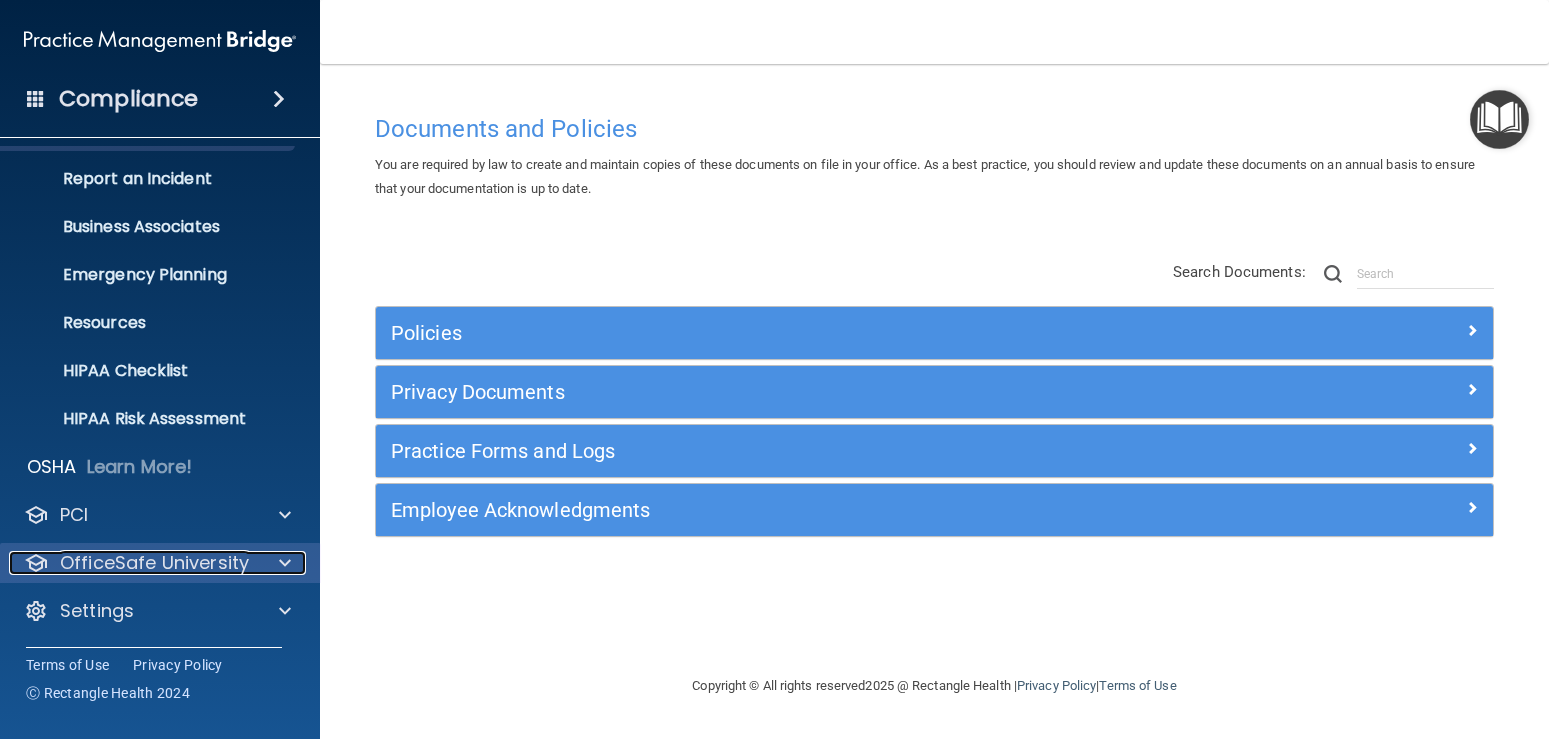 click on "OfficeSafe University" at bounding box center [154, 563] 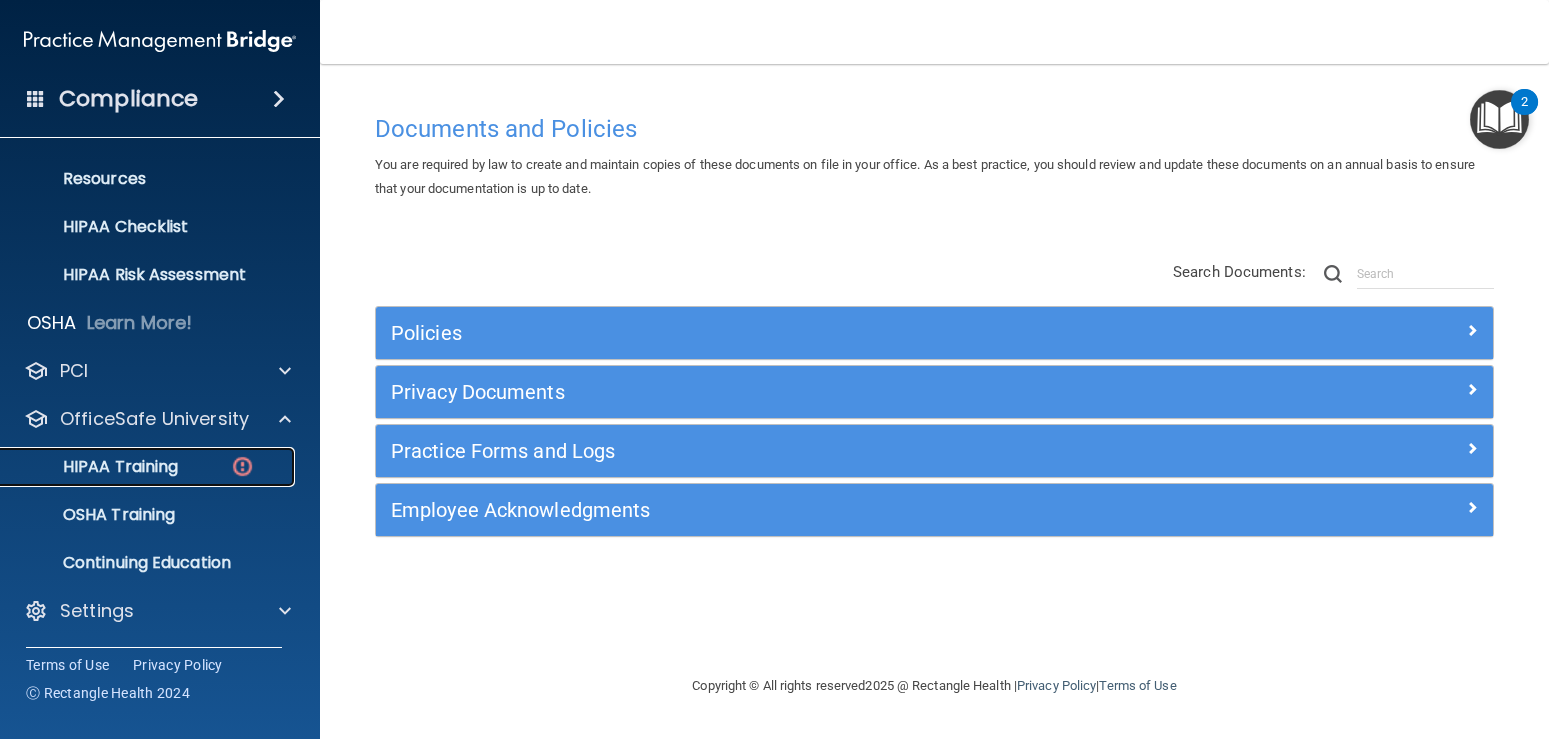 click on "HIPAA Training" at bounding box center (137, 467) 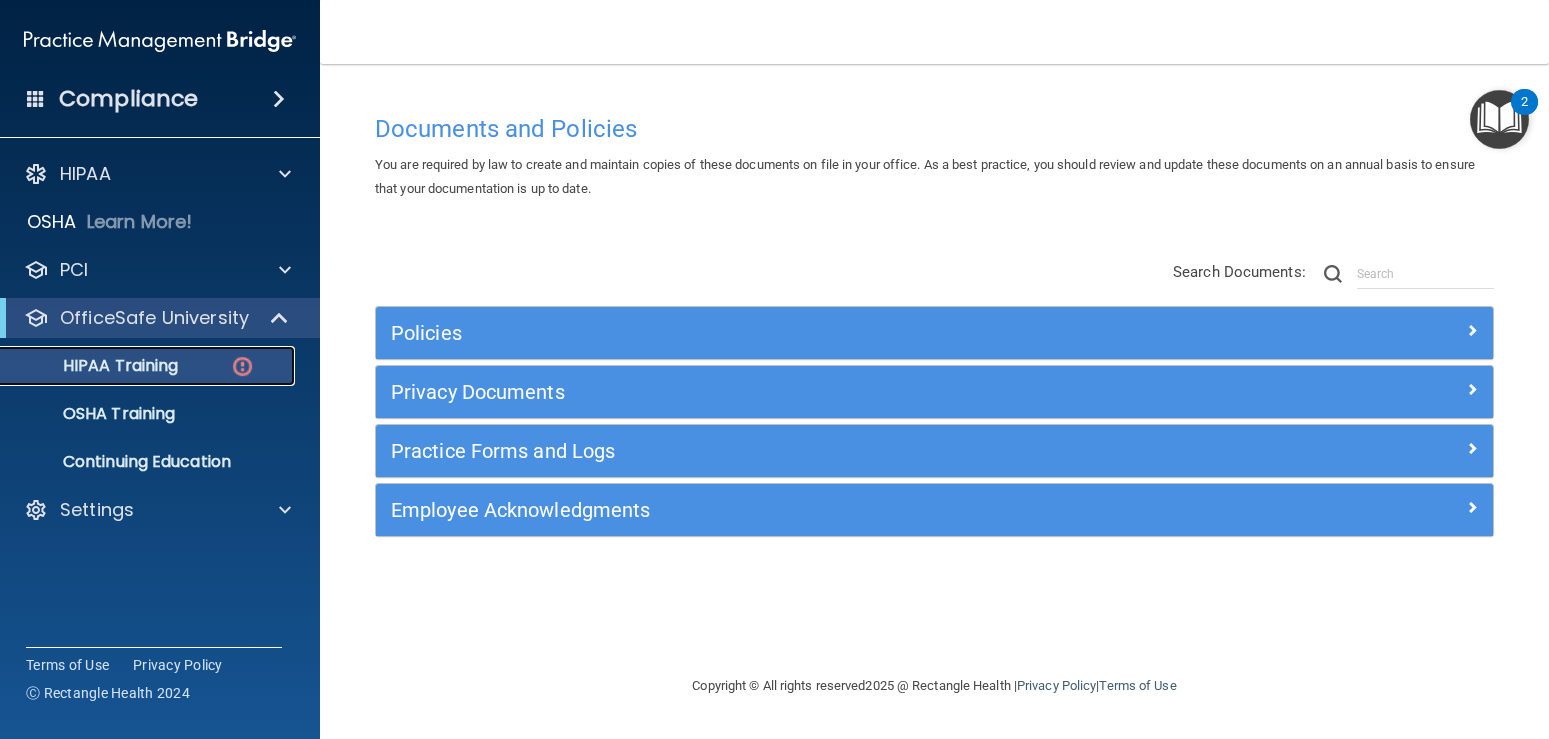 scroll, scrollTop: 0, scrollLeft: 0, axis: both 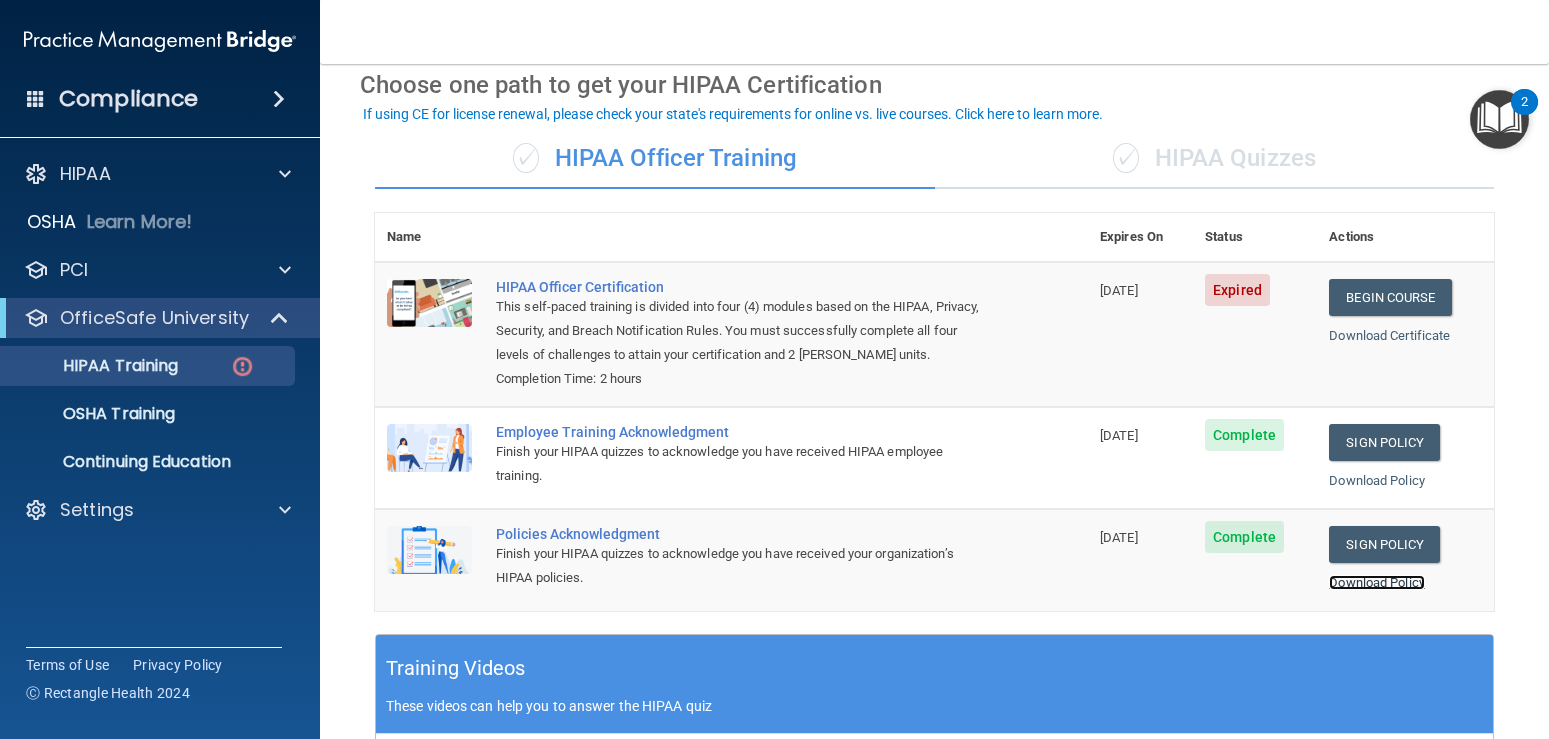 click on "Download Policy" at bounding box center [1377, 582] 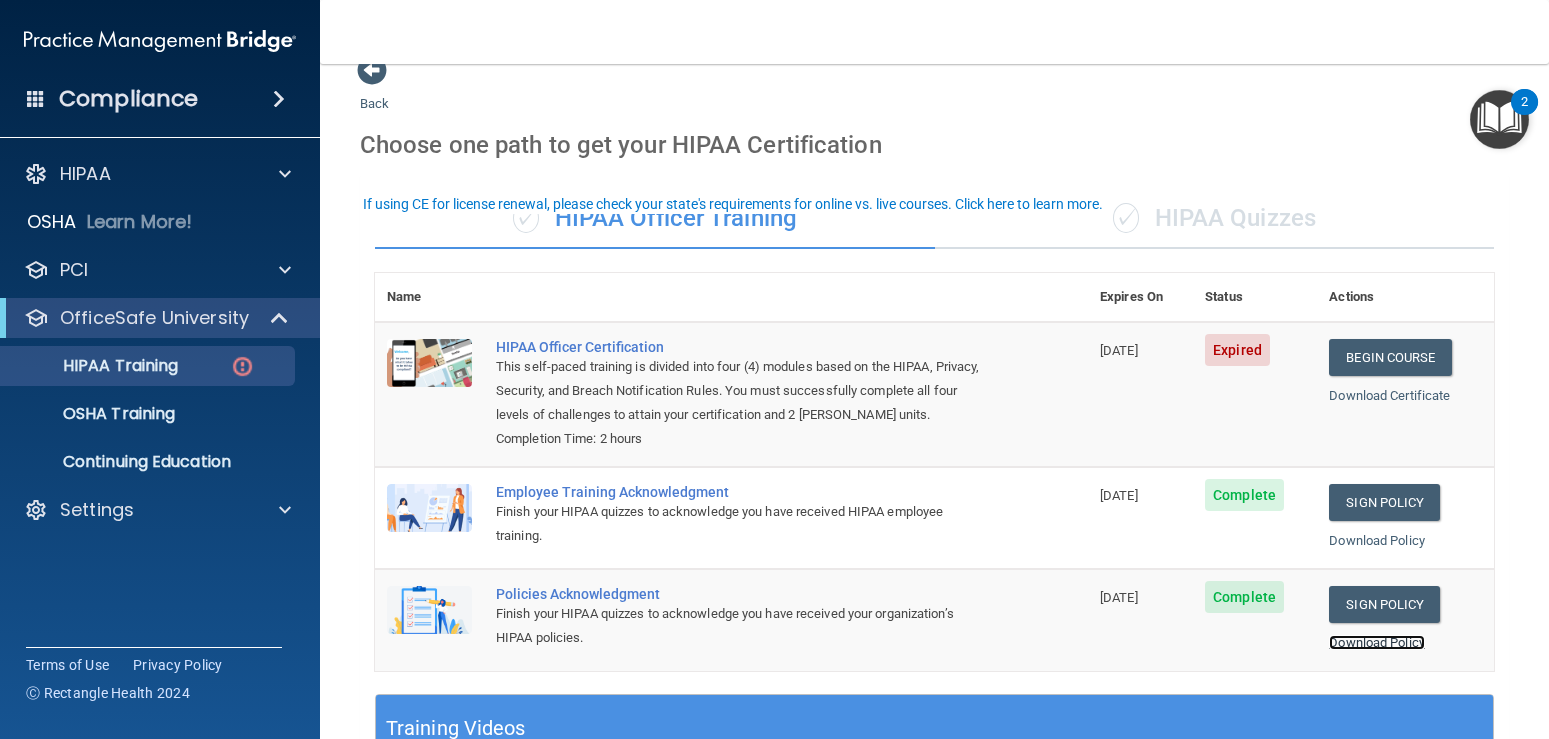 scroll, scrollTop: 0, scrollLeft: 0, axis: both 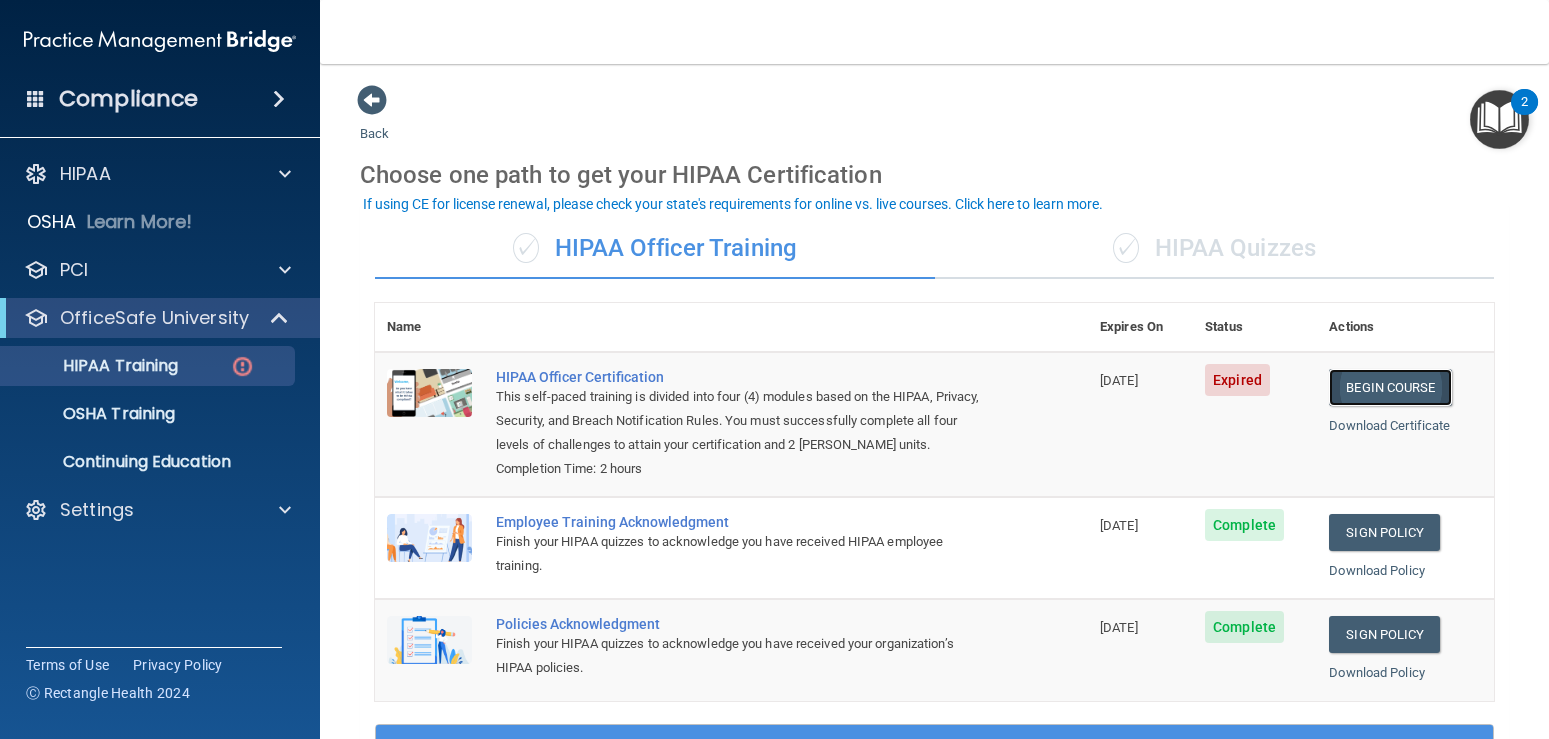 click on "Begin Course" at bounding box center (1390, 387) 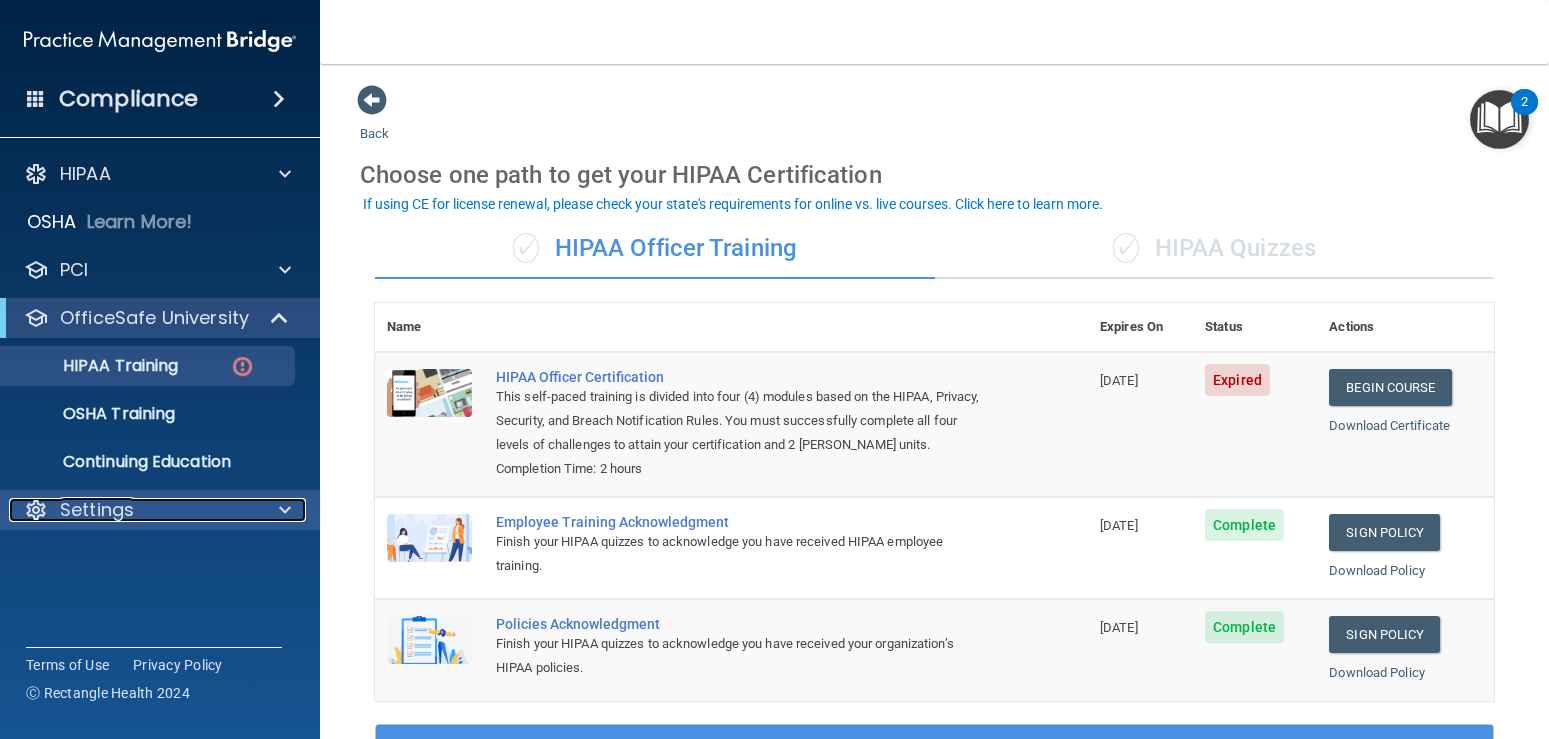 click on "Settings" at bounding box center [97, 510] 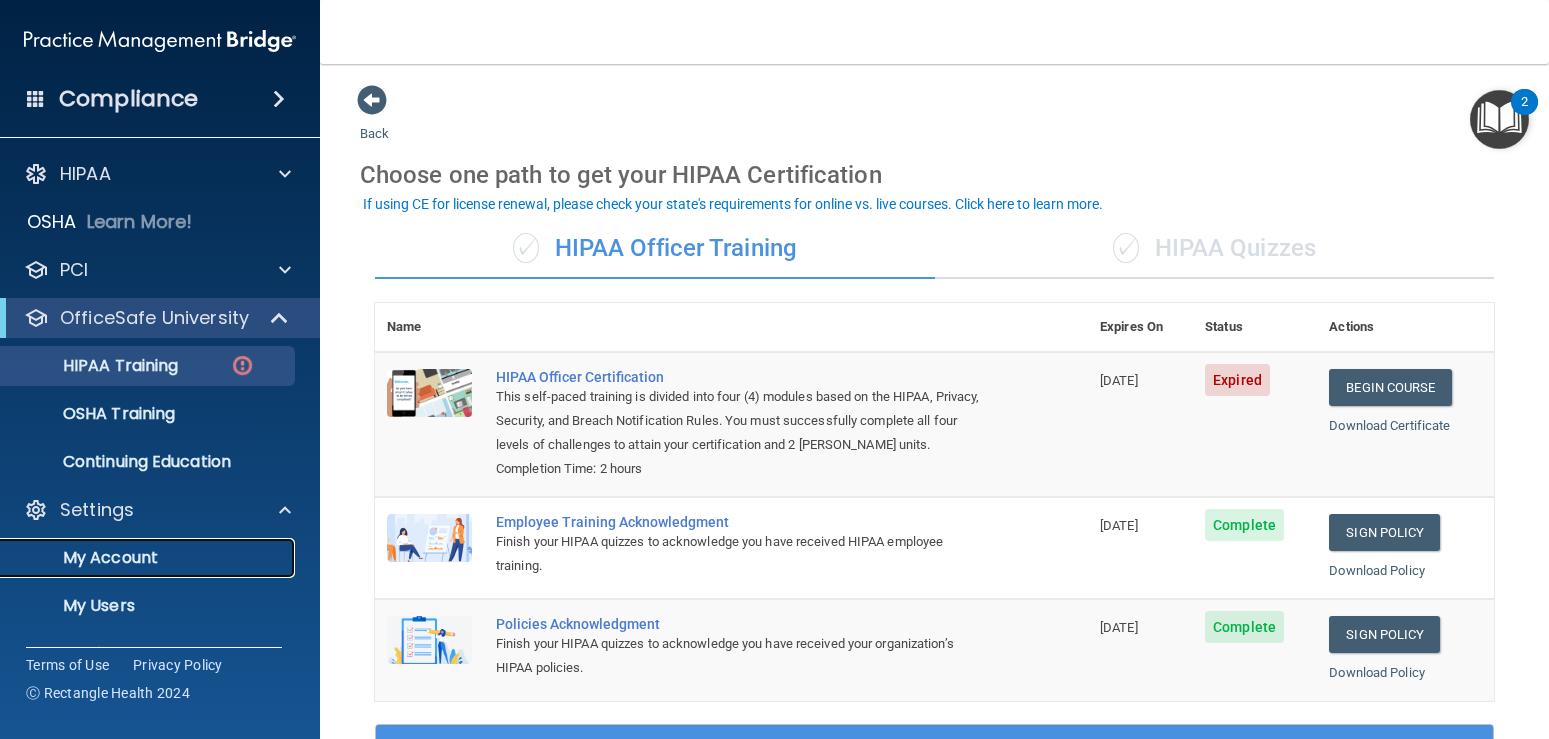 click on "My Account" at bounding box center [149, 558] 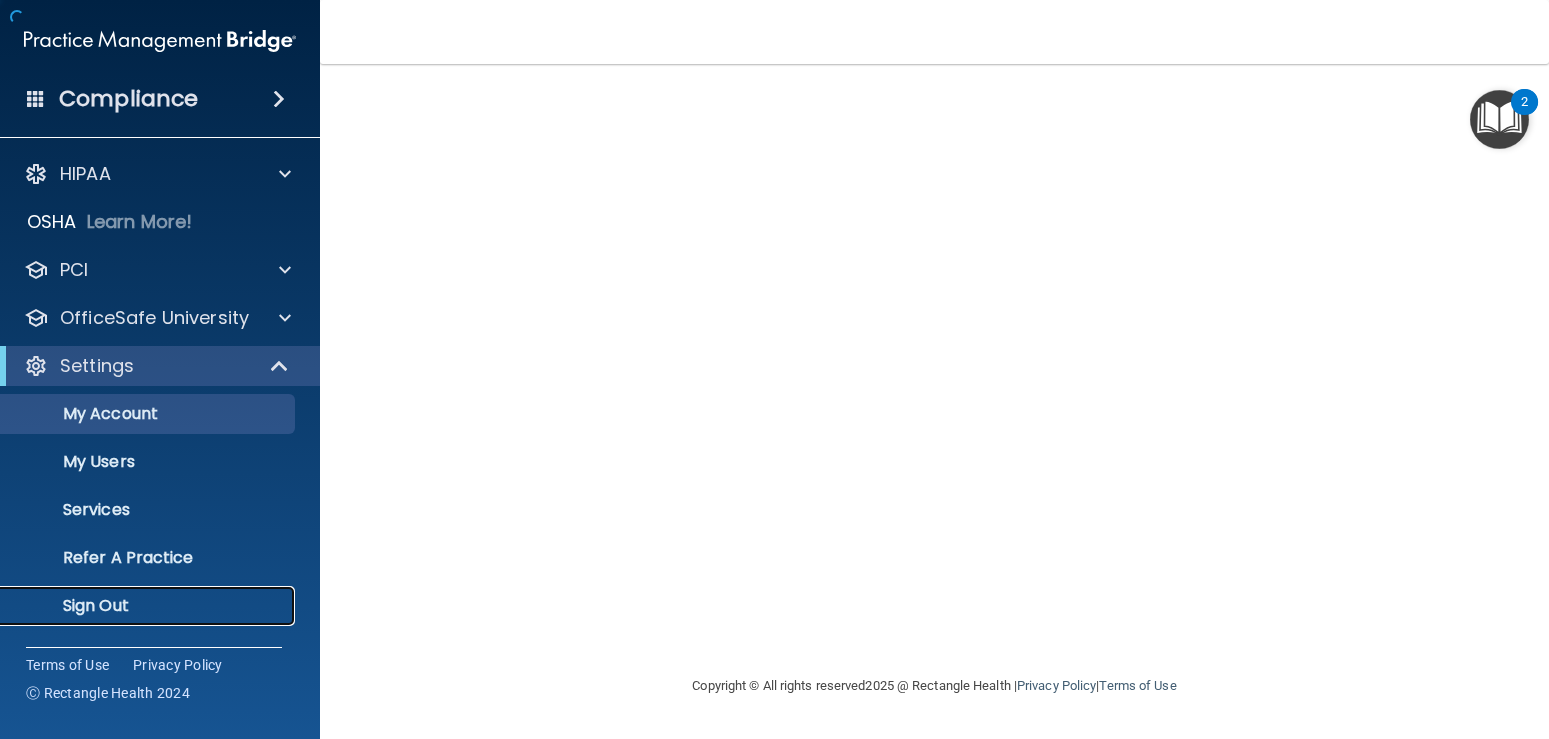 click on "Sign Out" at bounding box center (149, 606) 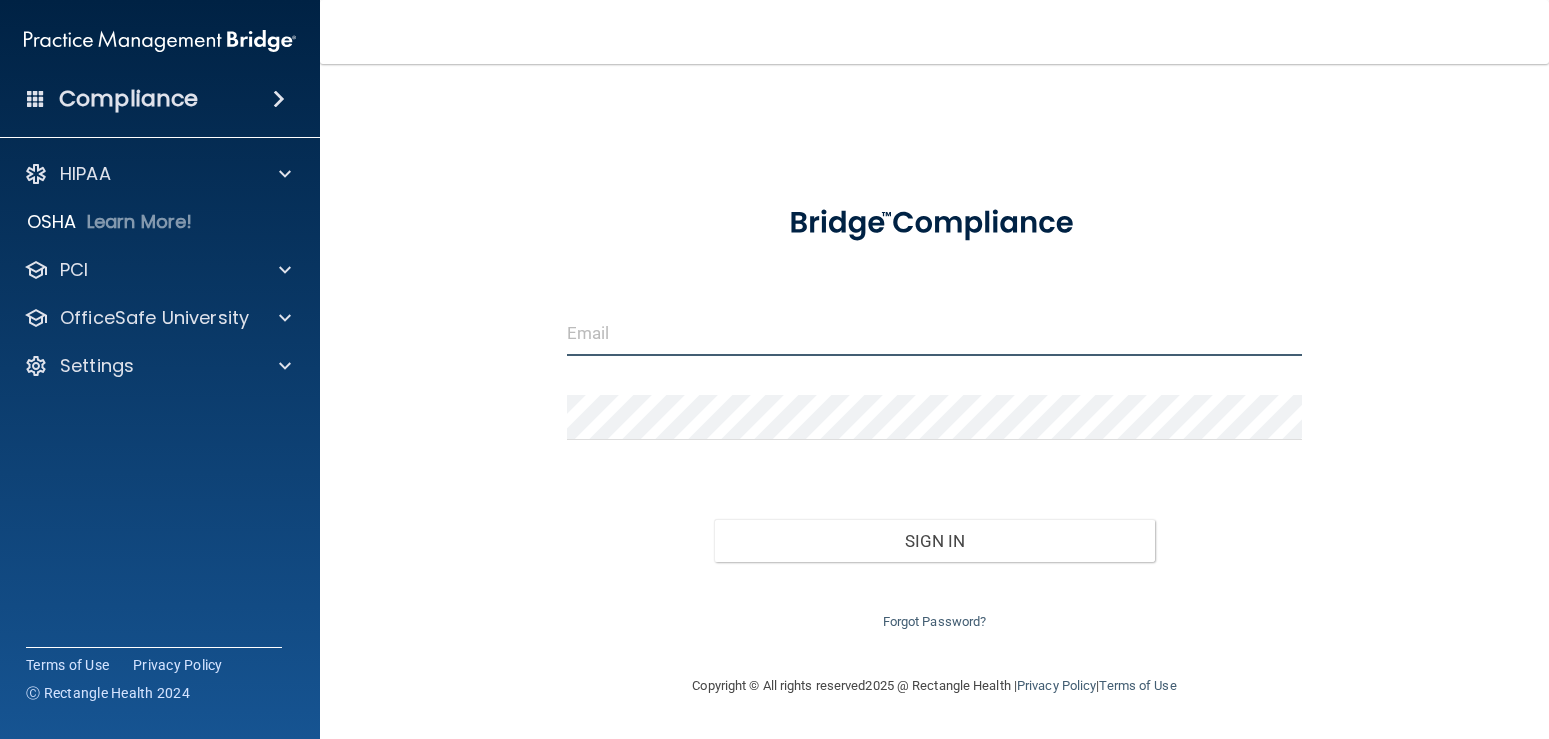 drag, startPoint x: 775, startPoint y: 326, endPoint x: 763, endPoint y: 345, distance: 22.472204 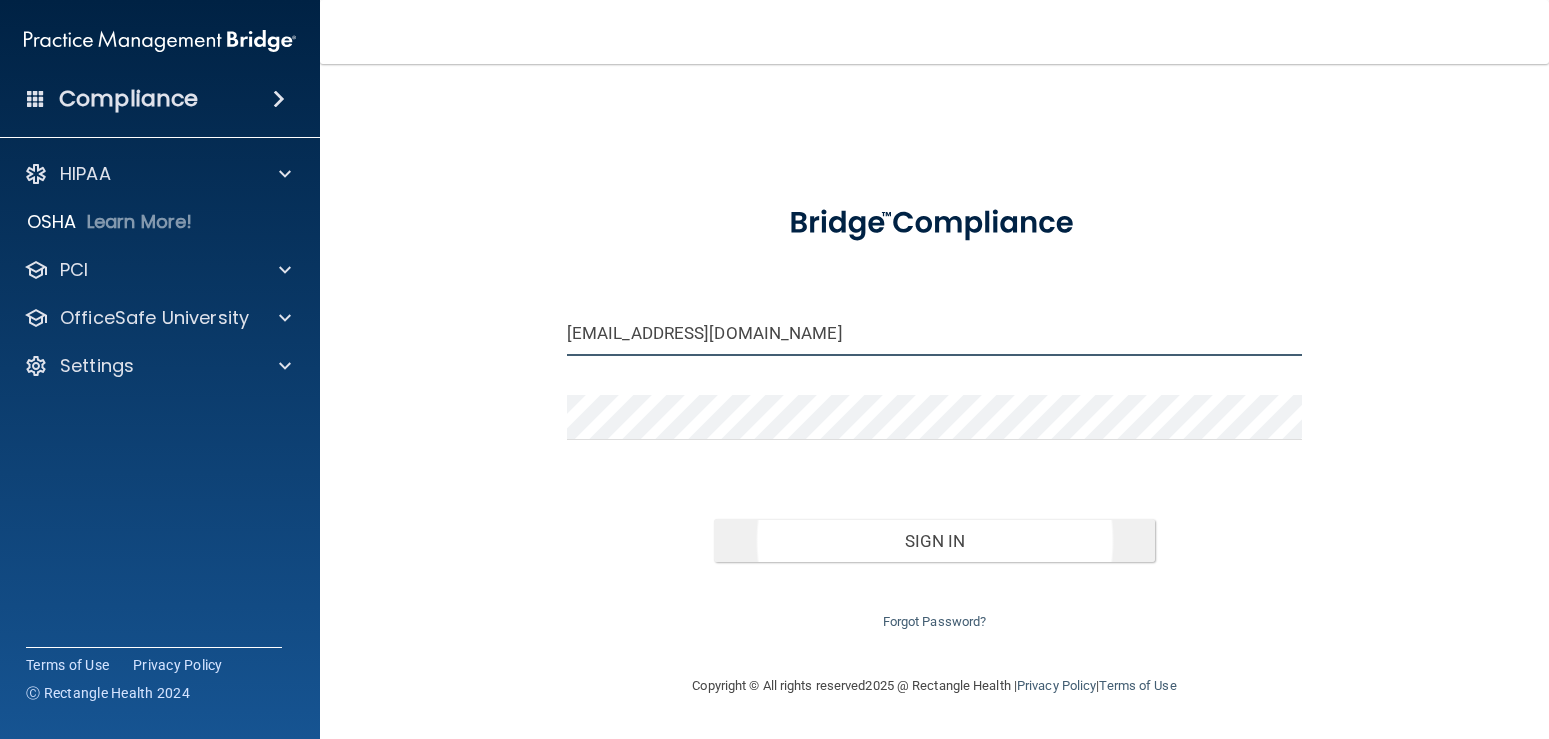 type on "[EMAIL_ADDRESS][DOMAIN_NAME]" 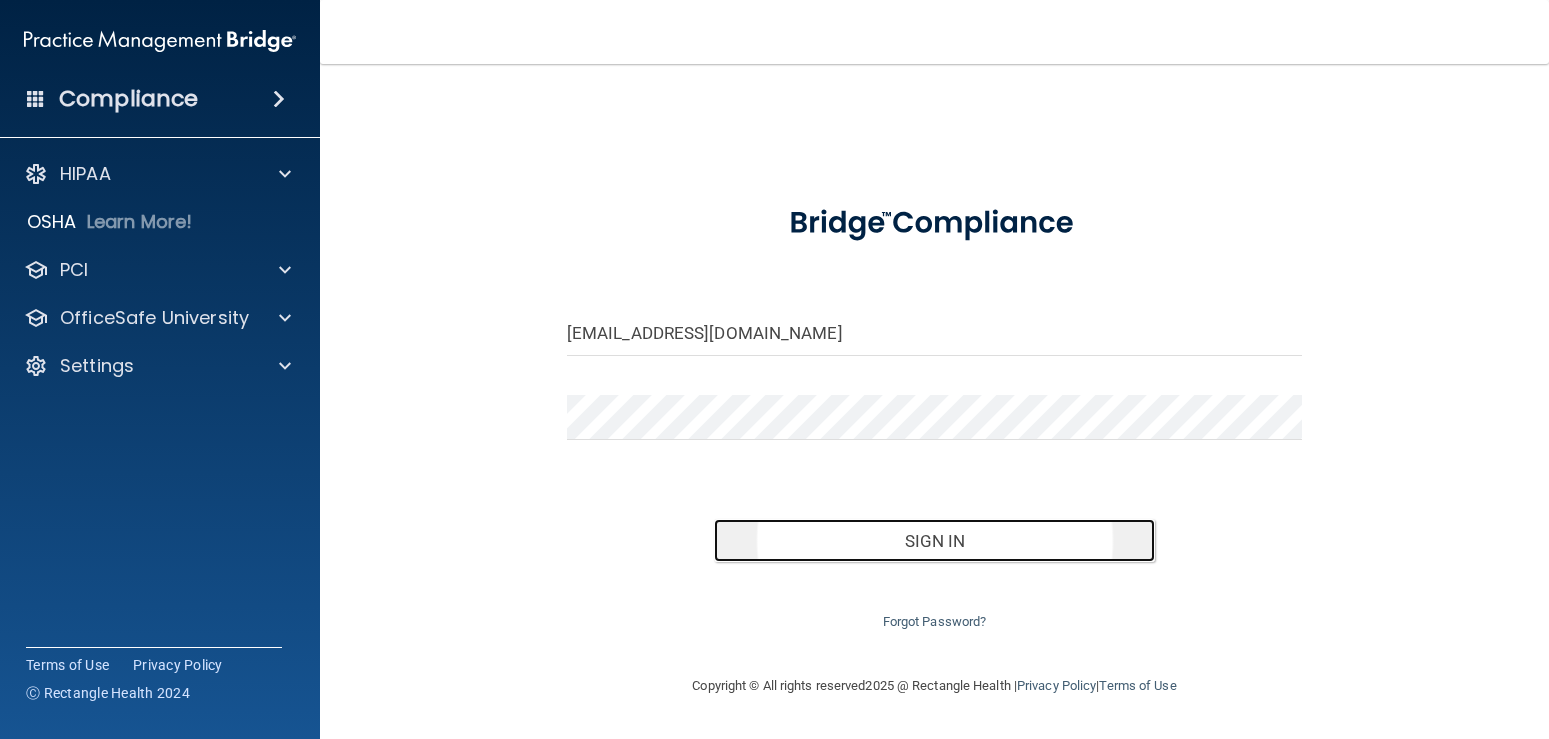 click on "Sign In" at bounding box center [934, 541] 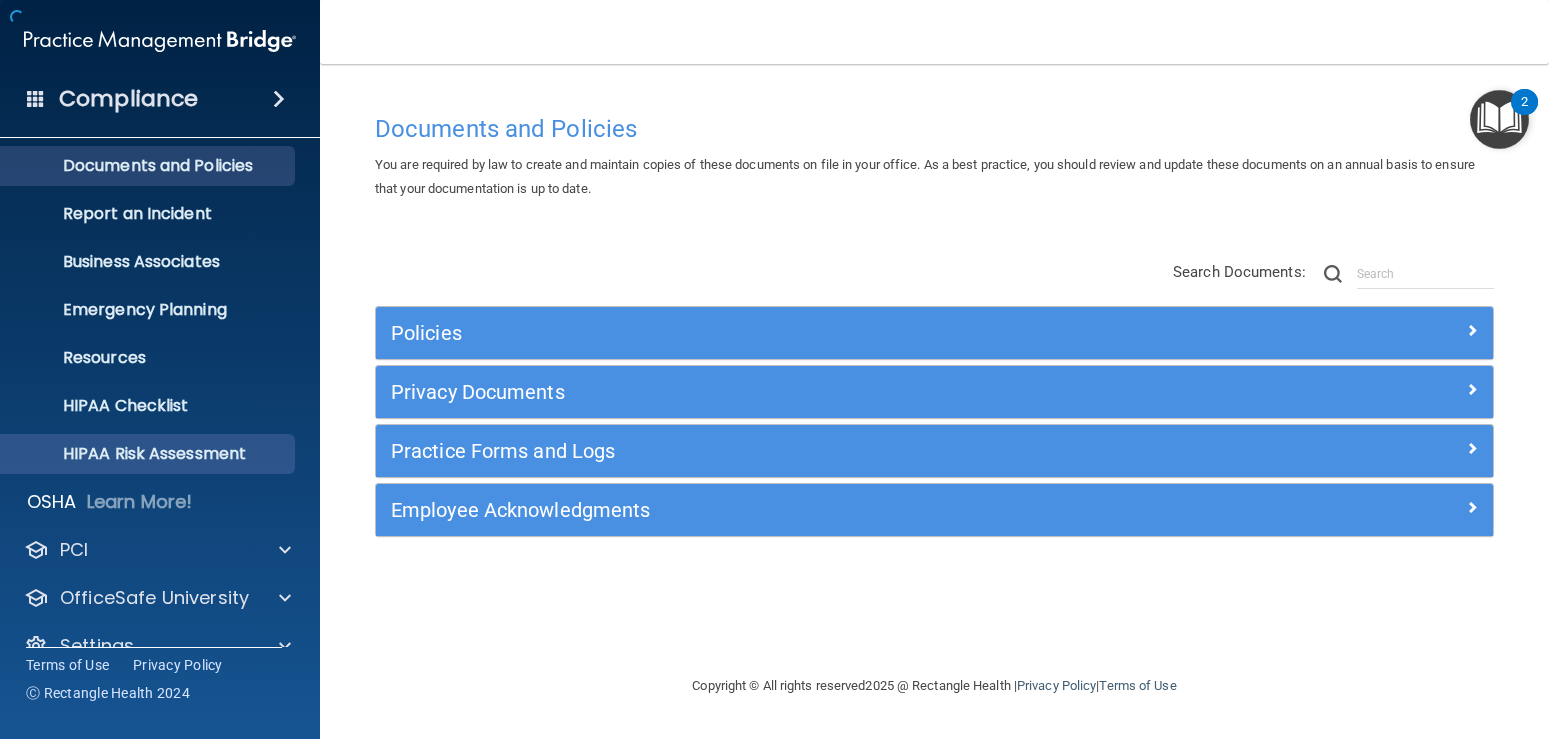 scroll, scrollTop: 91, scrollLeft: 0, axis: vertical 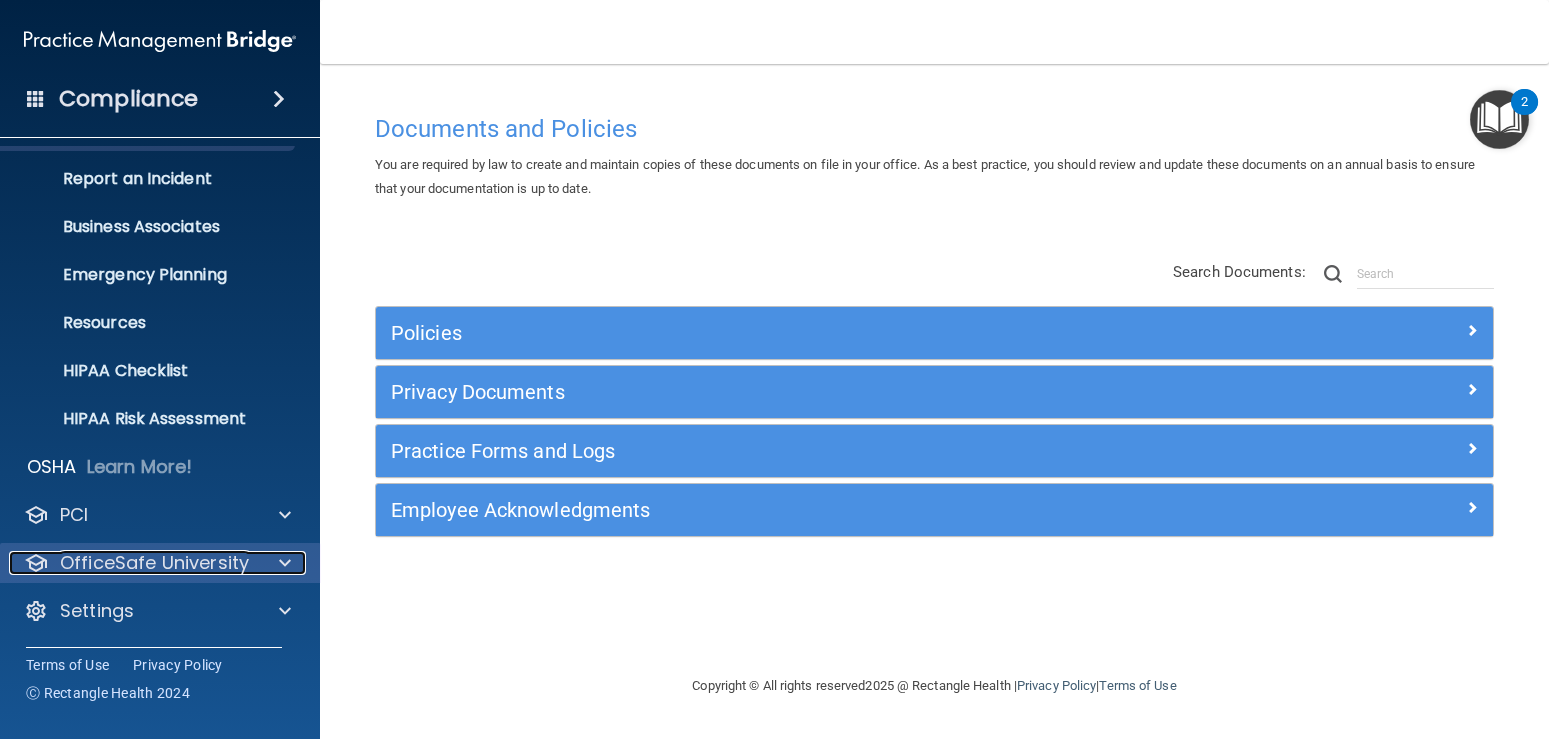 click on "OfficeSafe University" at bounding box center [154, 563] 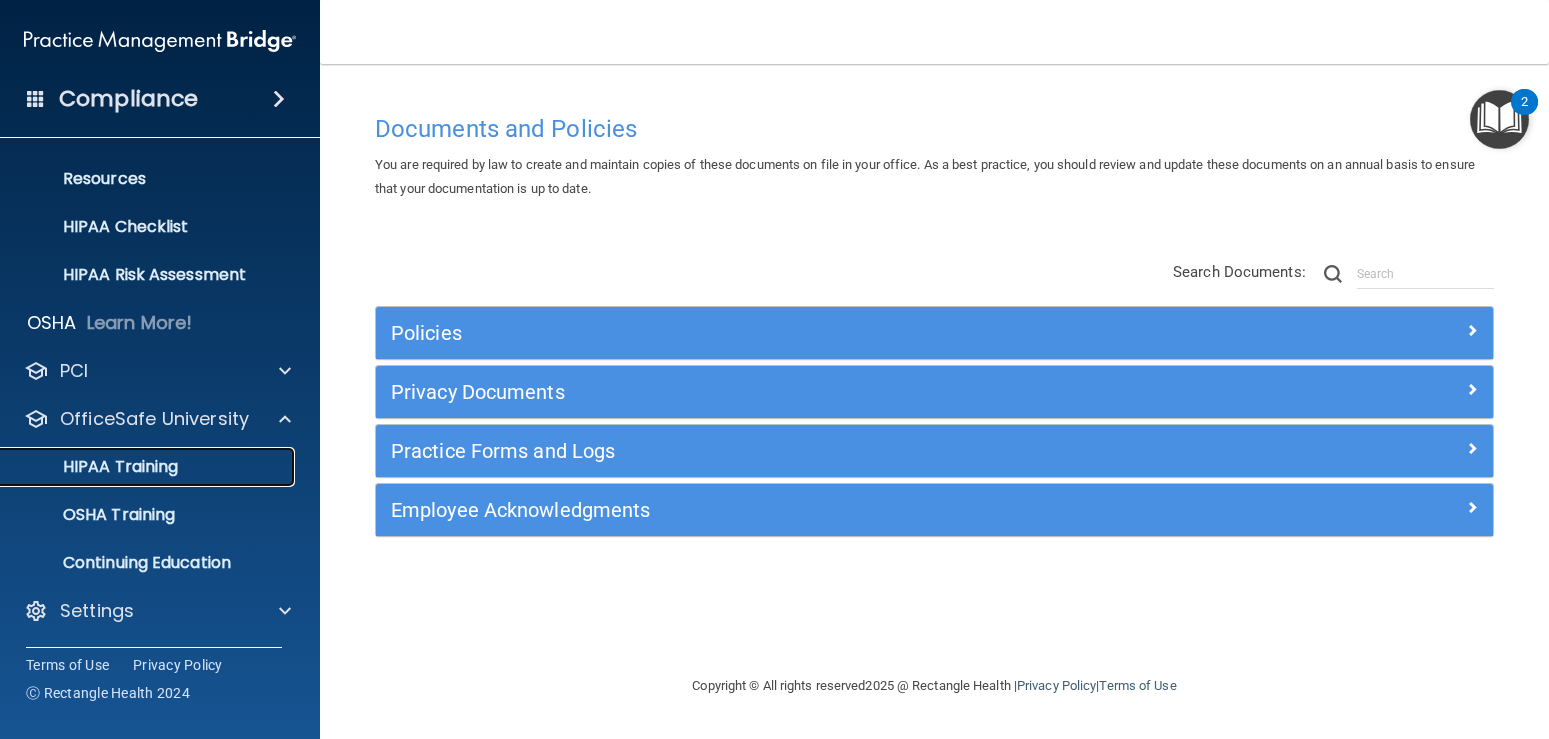 click on "HIPAA Training" at bounding box center [149, 467] 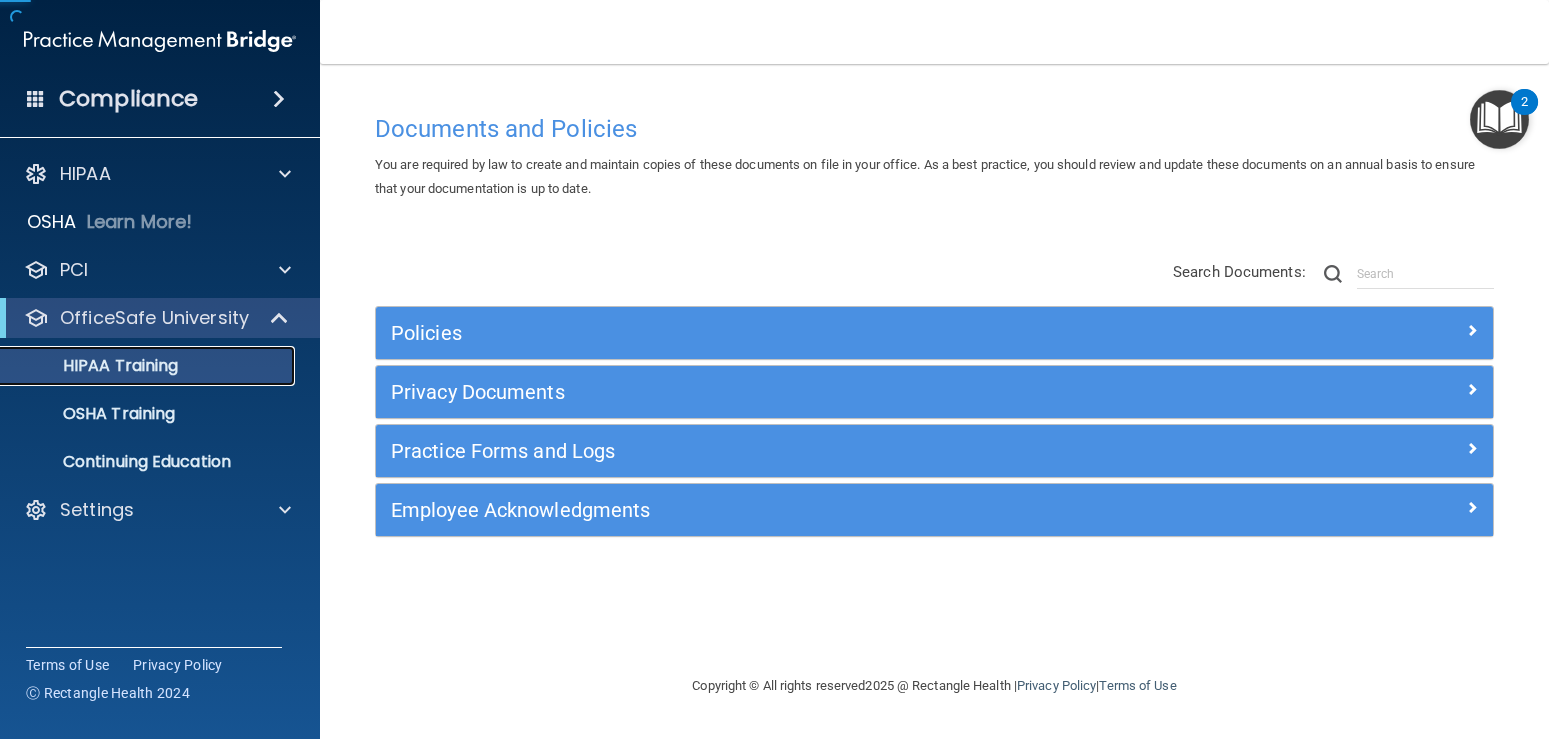 scroll, scrollTop: 0, scrollLeft: 0, axis: both 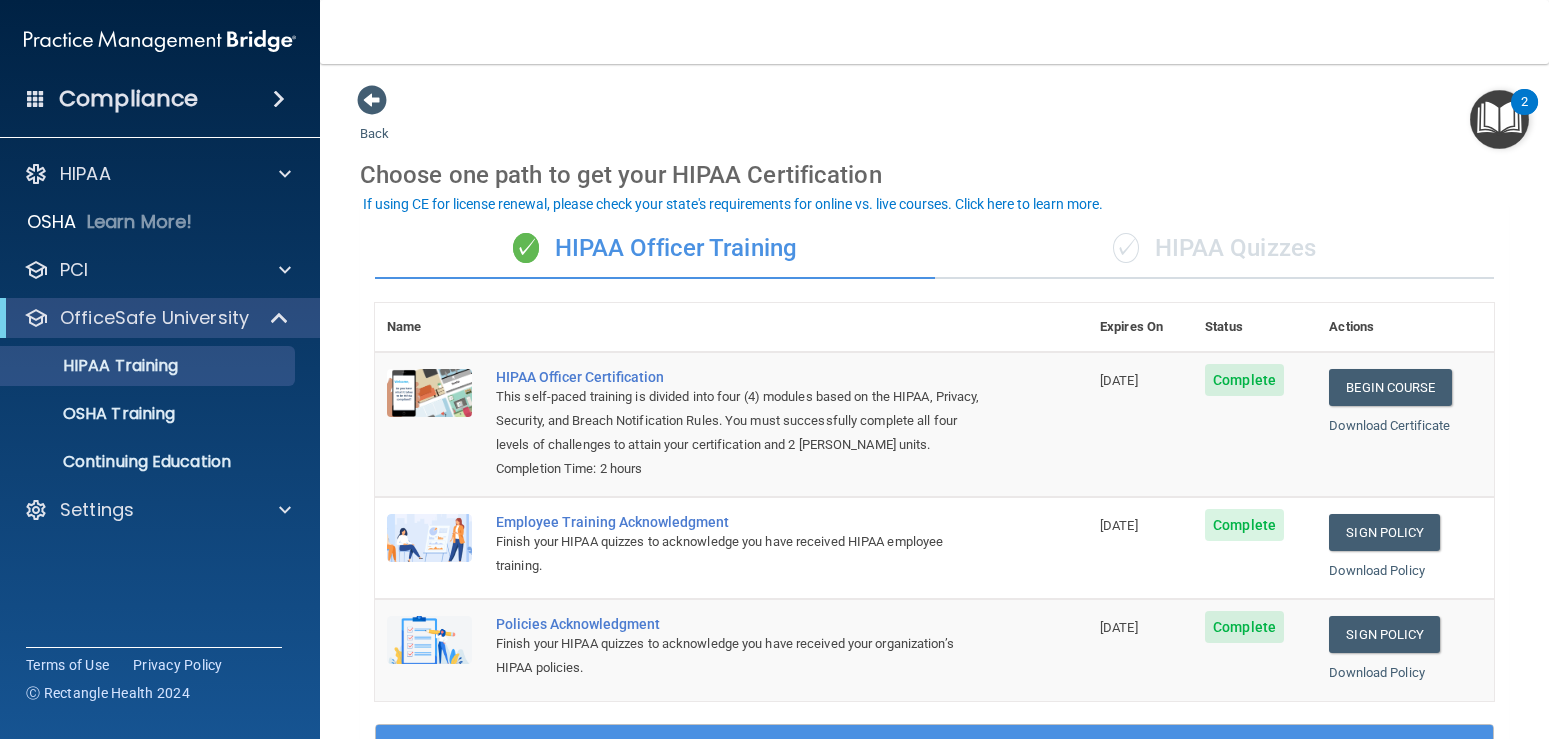 click on "Download Certificate" at bounding box center [1405, 426] 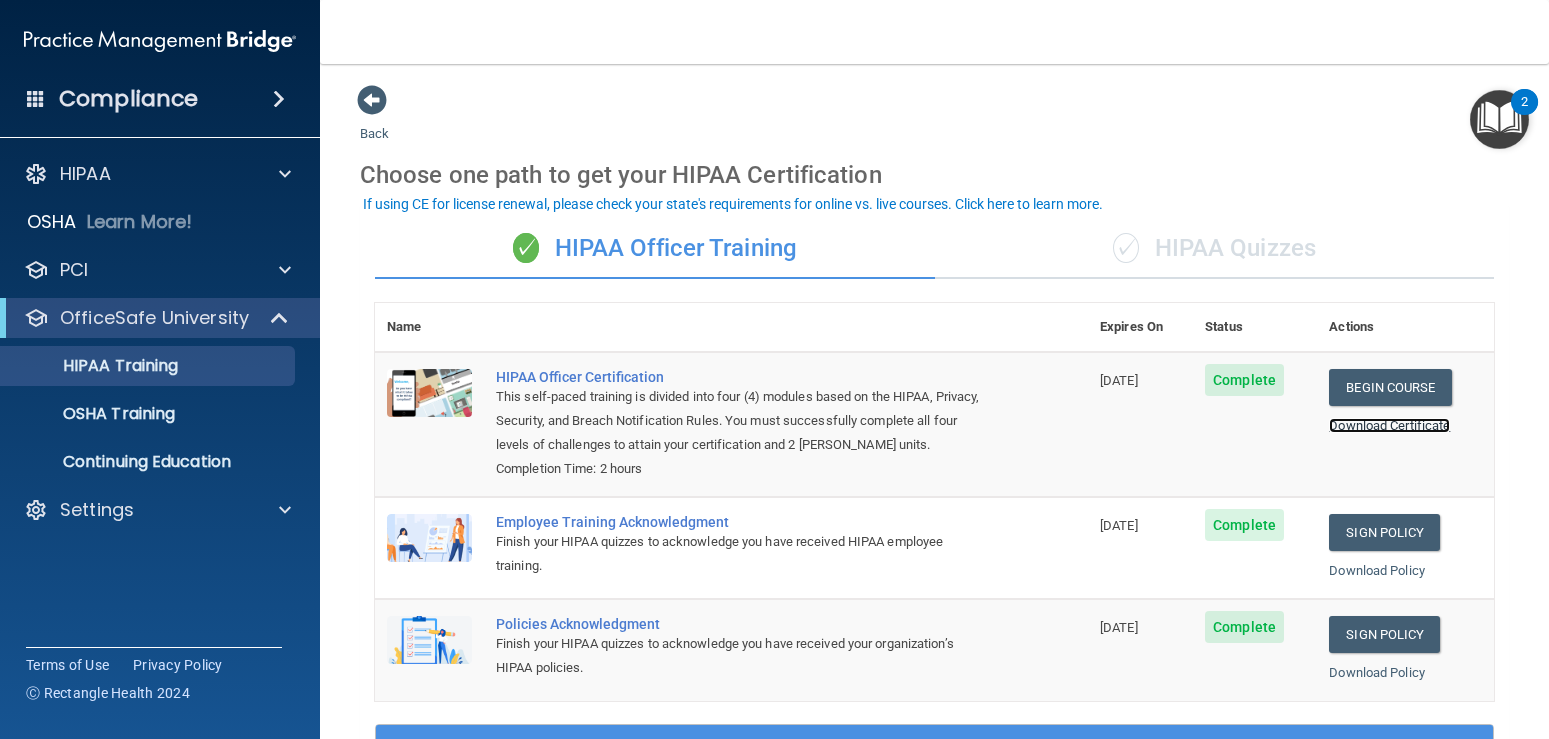 click on "Download Certificate" at bounding box center [1389, 425] 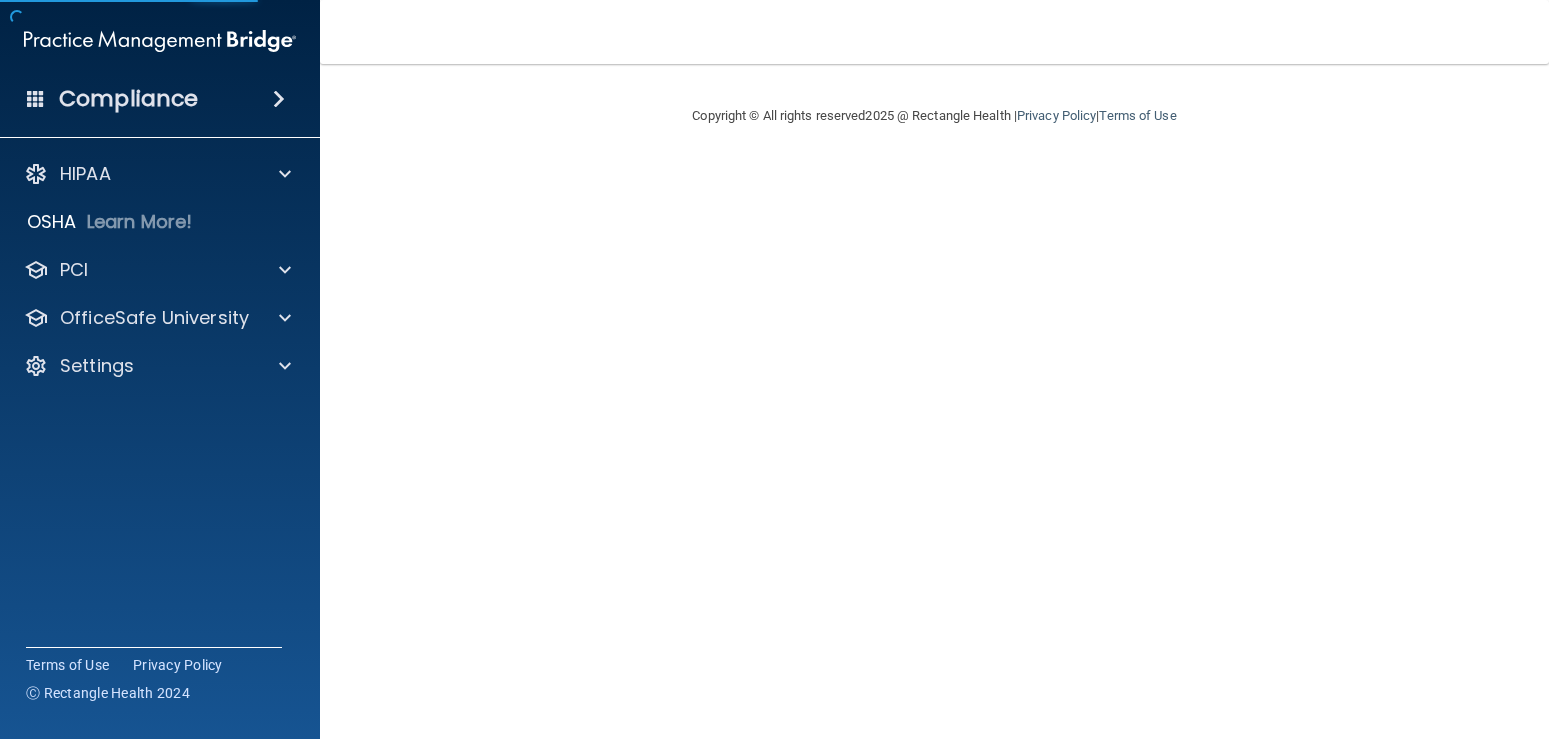 scroll, scrollTop: 0, scrollLeft: 0, axis: both 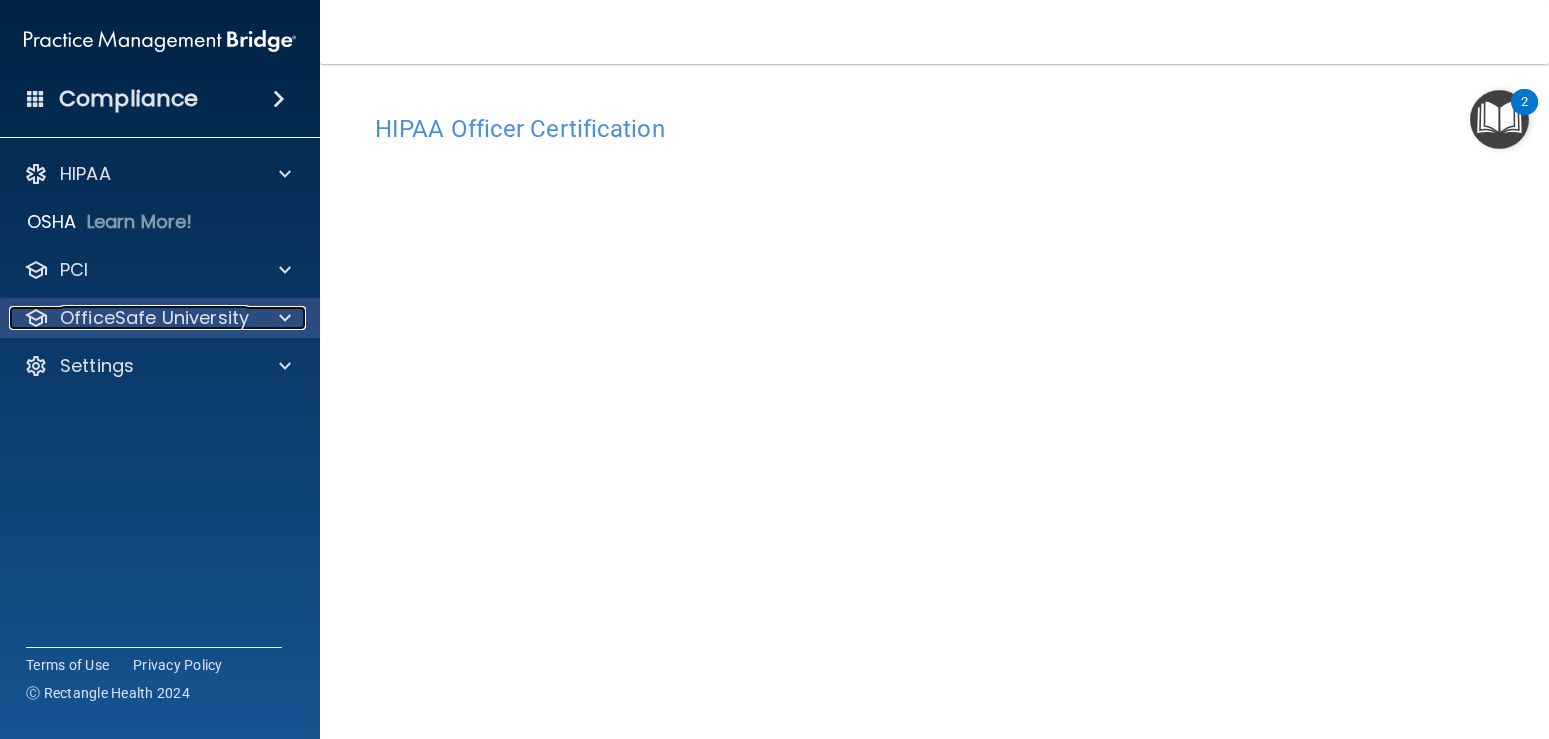 click on "OfficeSafe University" at bounding box center [154, 318] 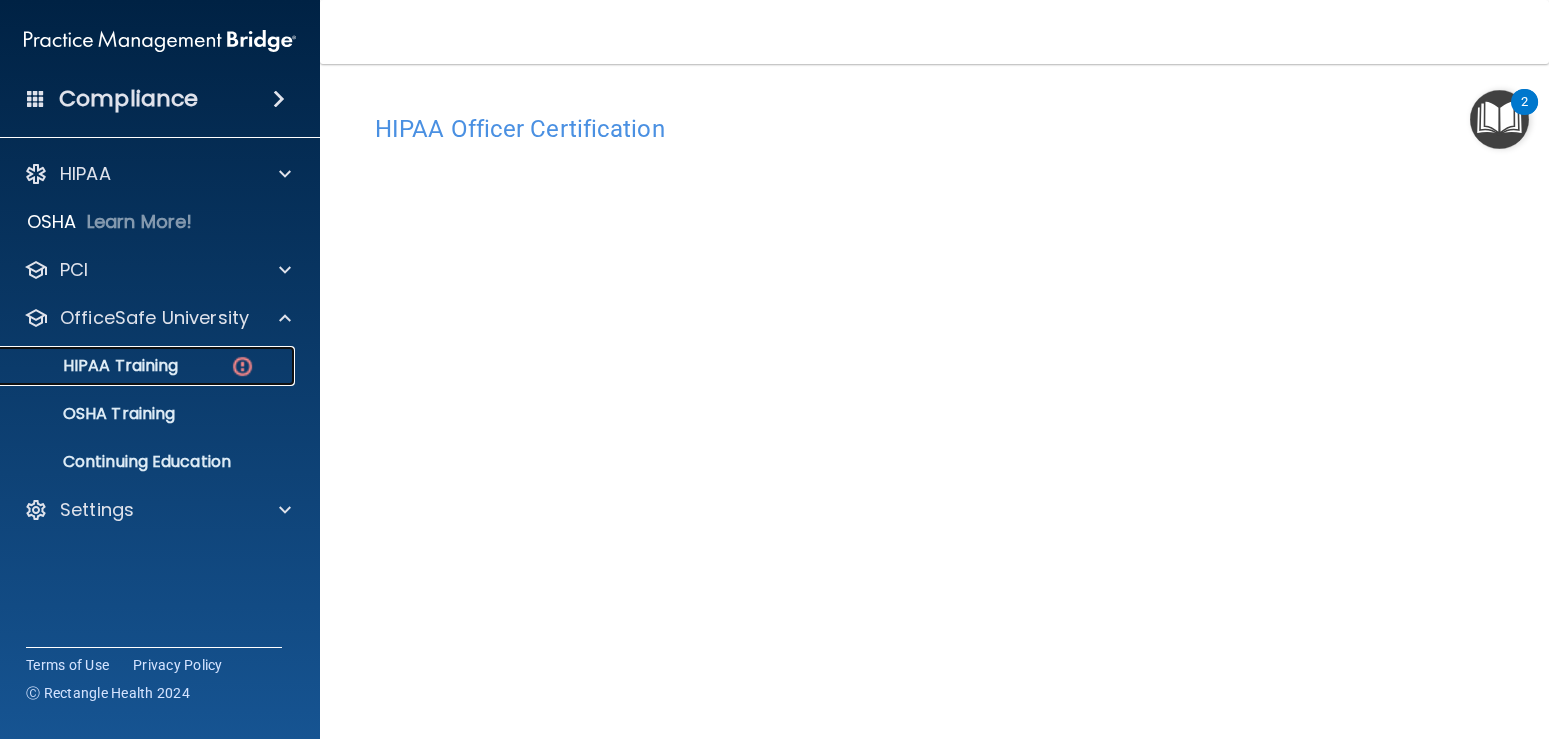 drag, startPoint x: 166, startPoint y: 374, endPoint x: 346, endPoint y: 358, distance: 180.70972 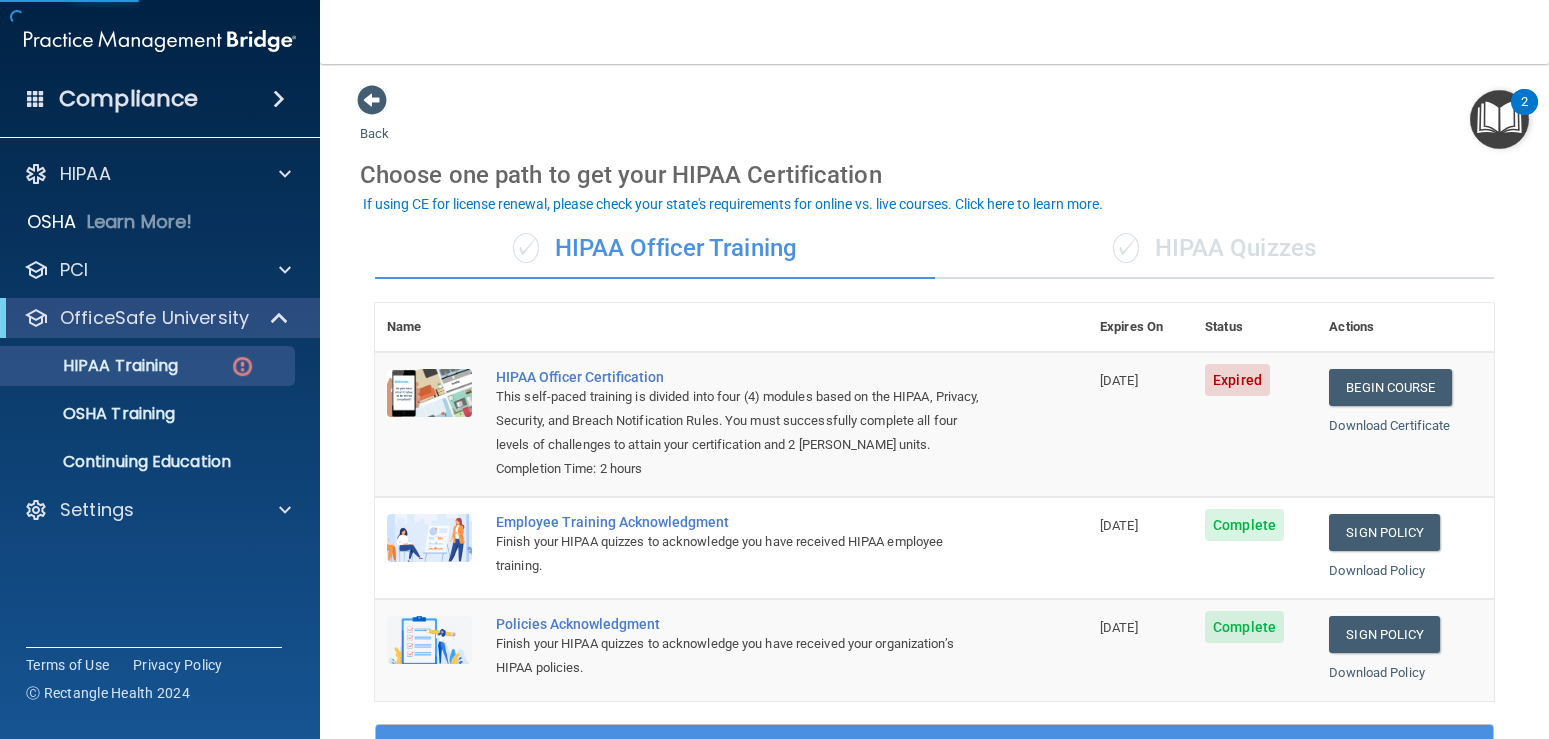click on "Expired" at bounding box center (1237, 380) 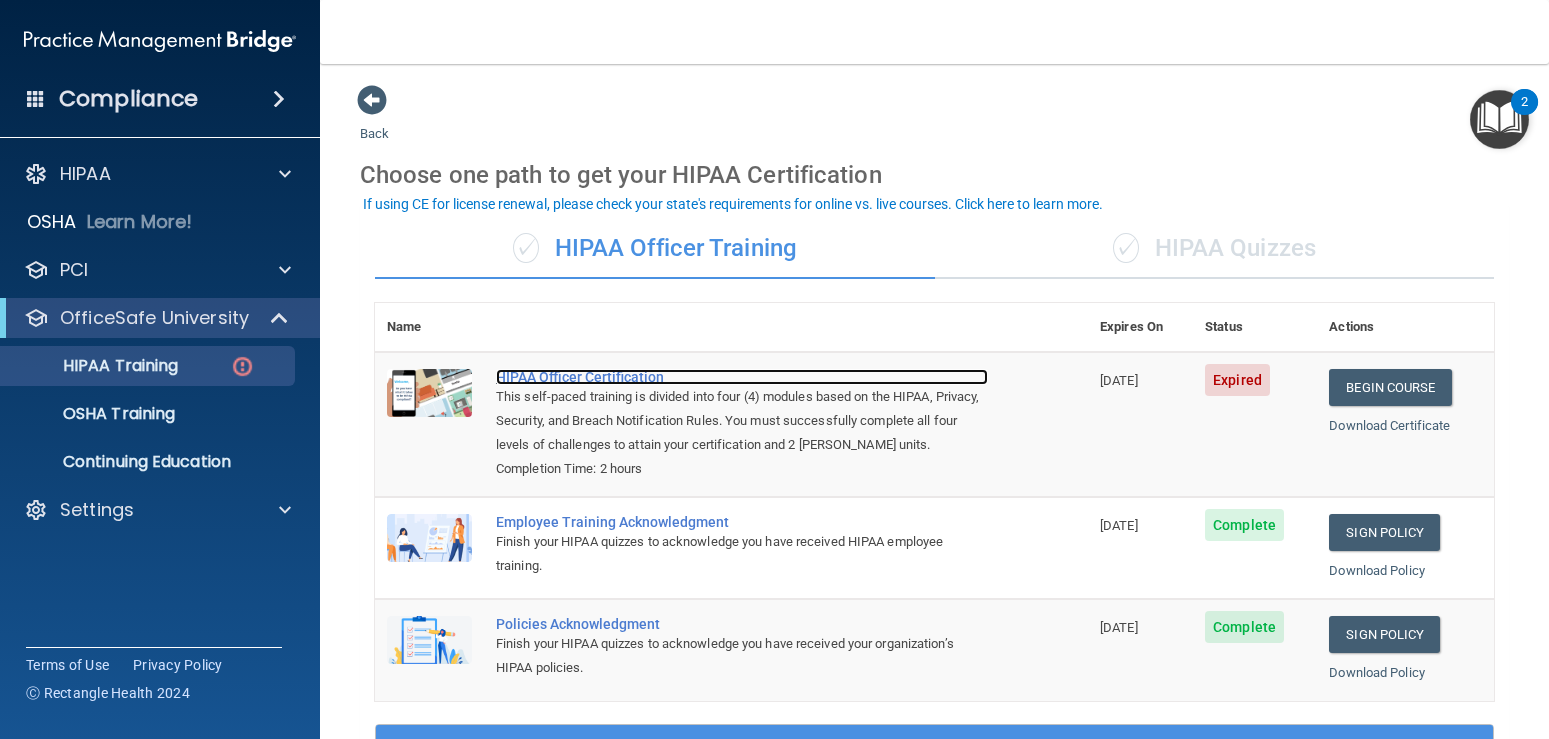 click on "HIPAA Officer Certification" at bounding box center (742, 377) 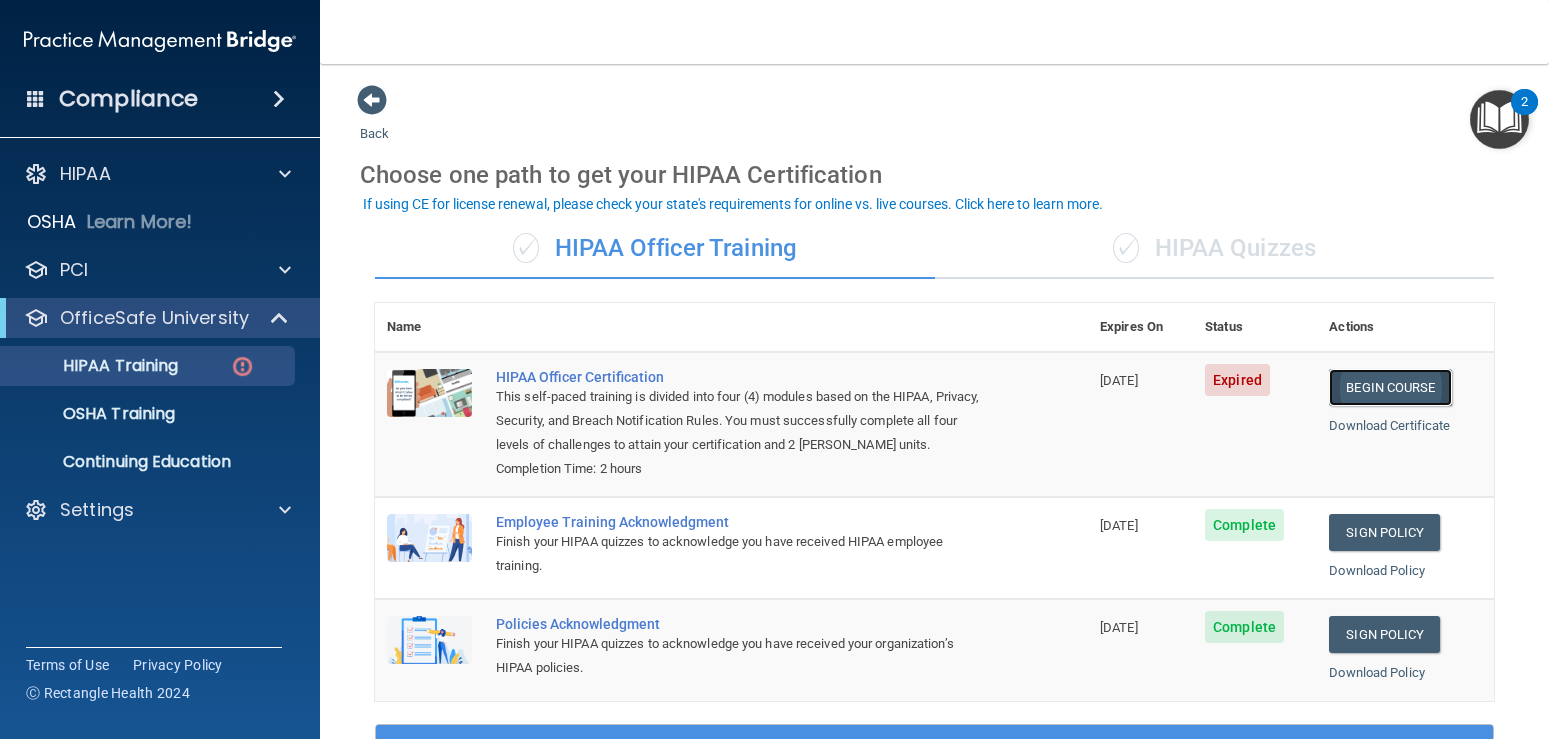 click on "Begin Course" at bounding box center (1390, 387) 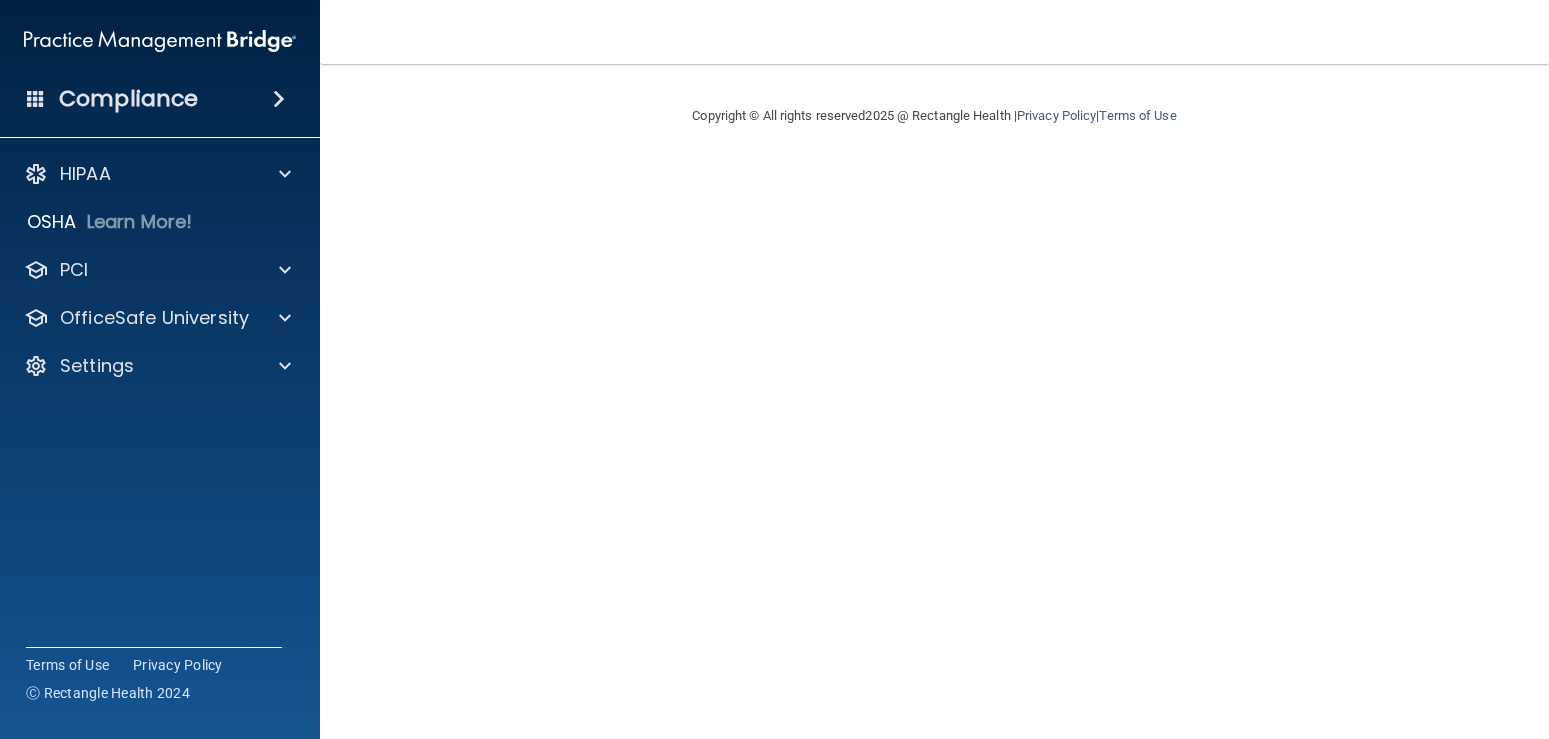 scroll, scrollTop: 0, scrollLeft: 0, axis: both 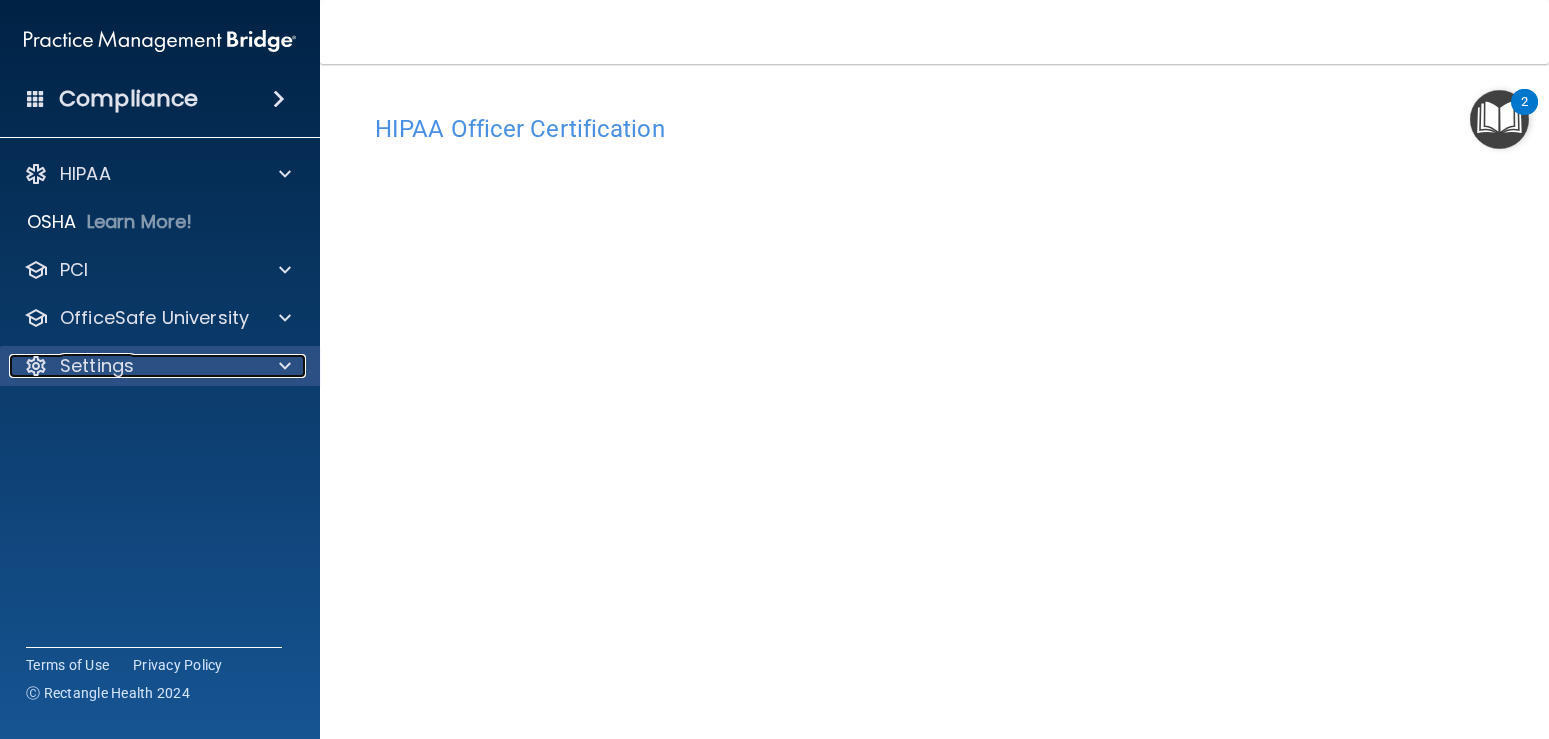 click on "Settings" at bounding box center [133, 366] 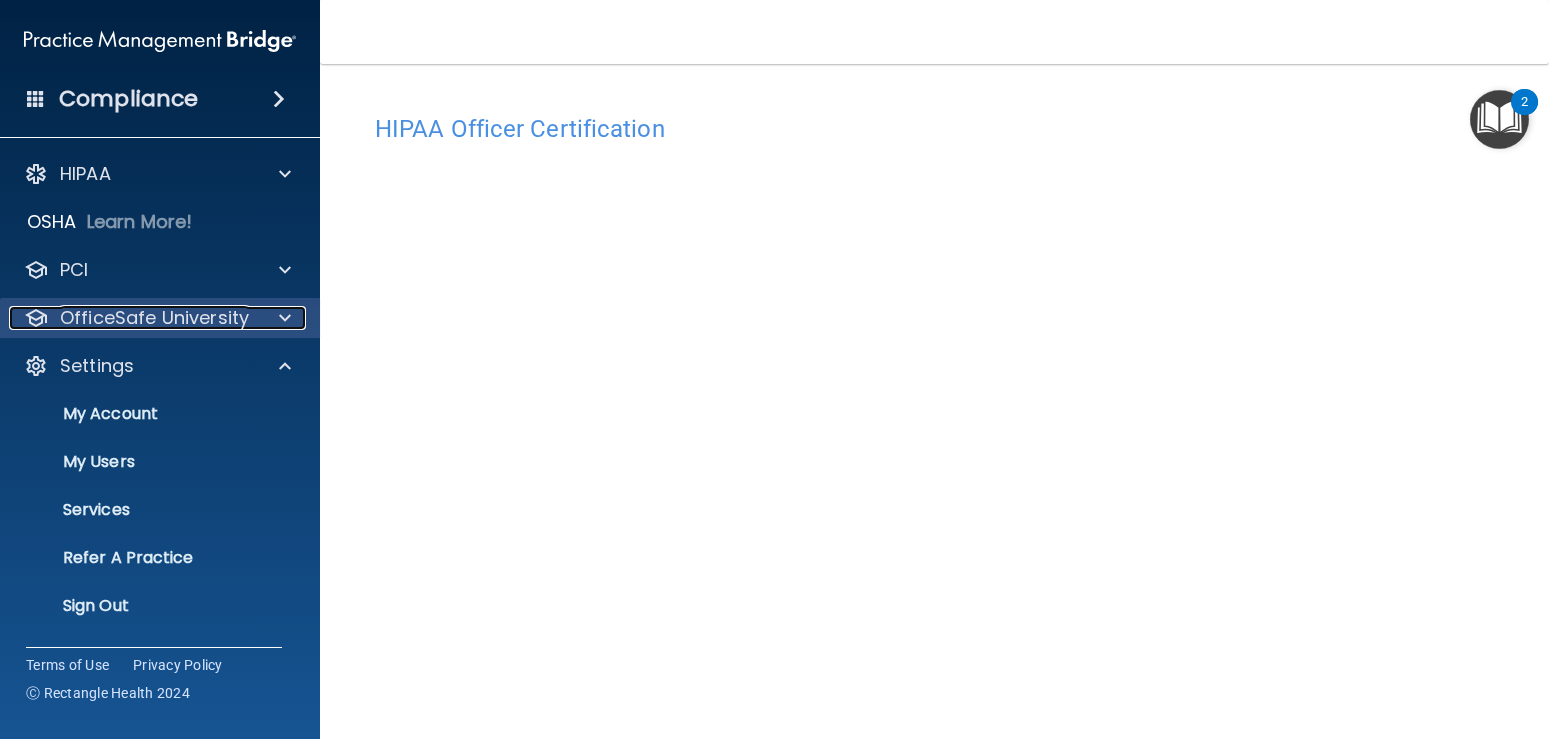 click on "OfficeSafe University" at bounding box center (154, 318) 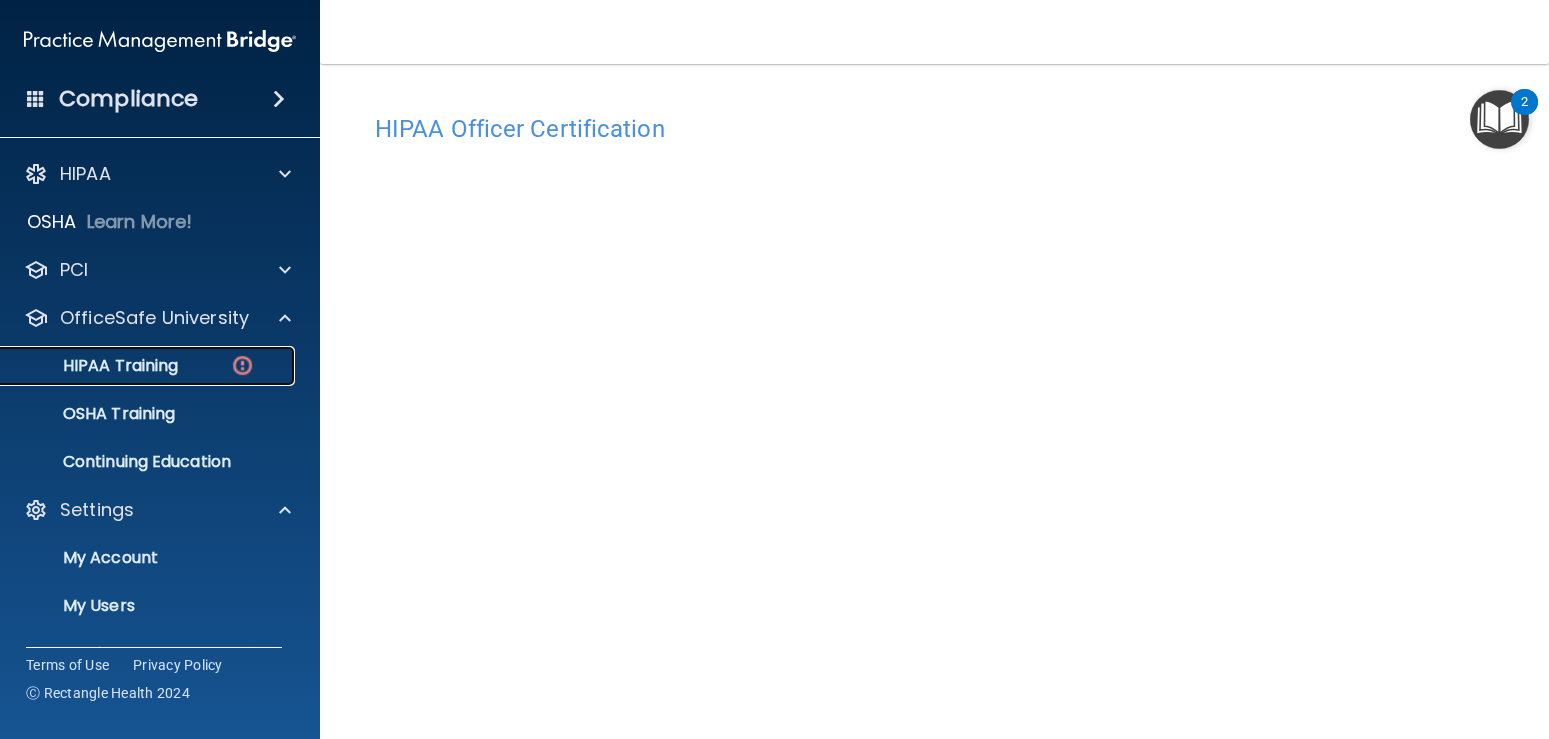 click on "HIPAA Training" at bounding box center (149, 366) 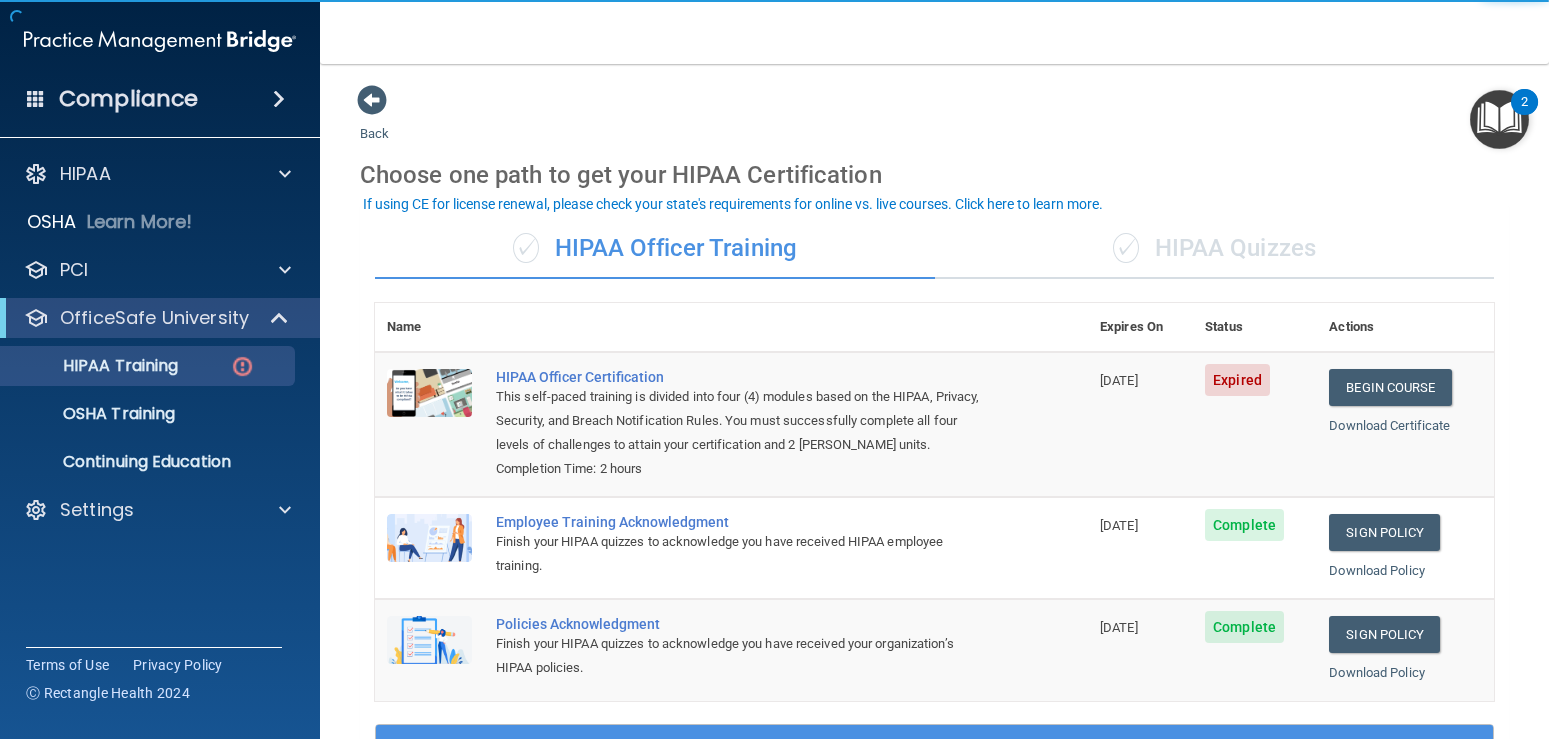 click on "Expired" at bounding box center (1237, 380) 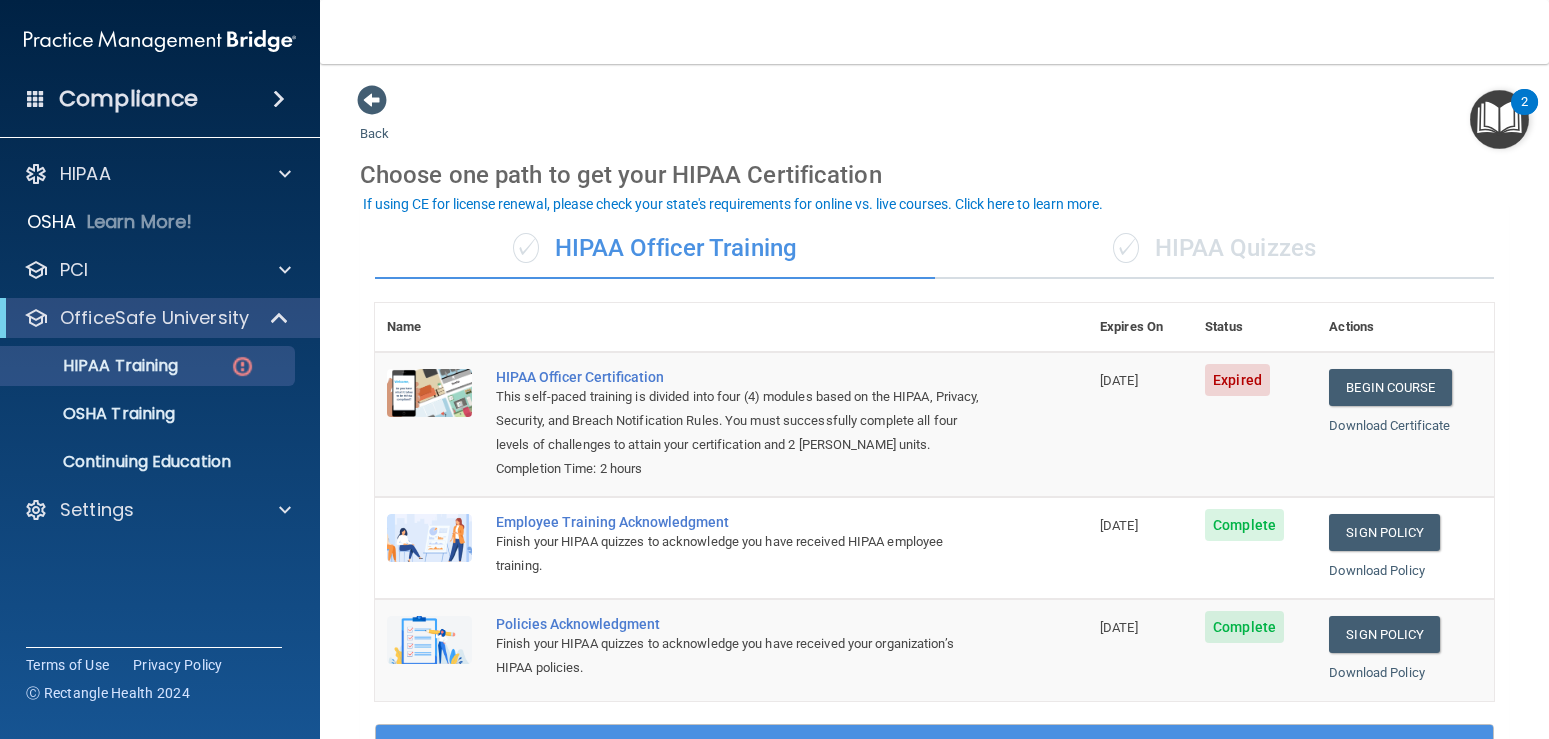 click on "Expired" at bounding box center [1255, 424] 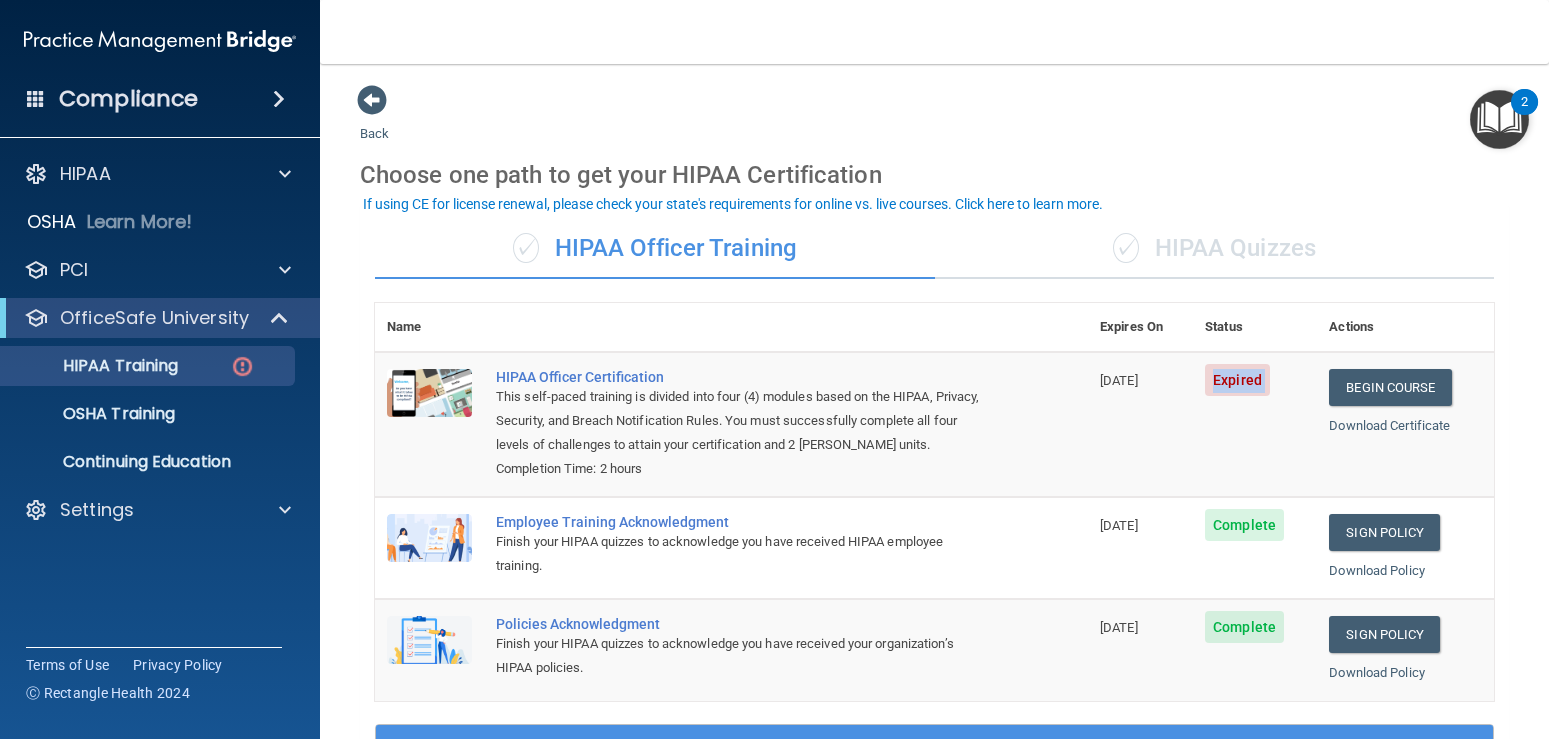 click on "Expired" at bounding box center [1237, 380] 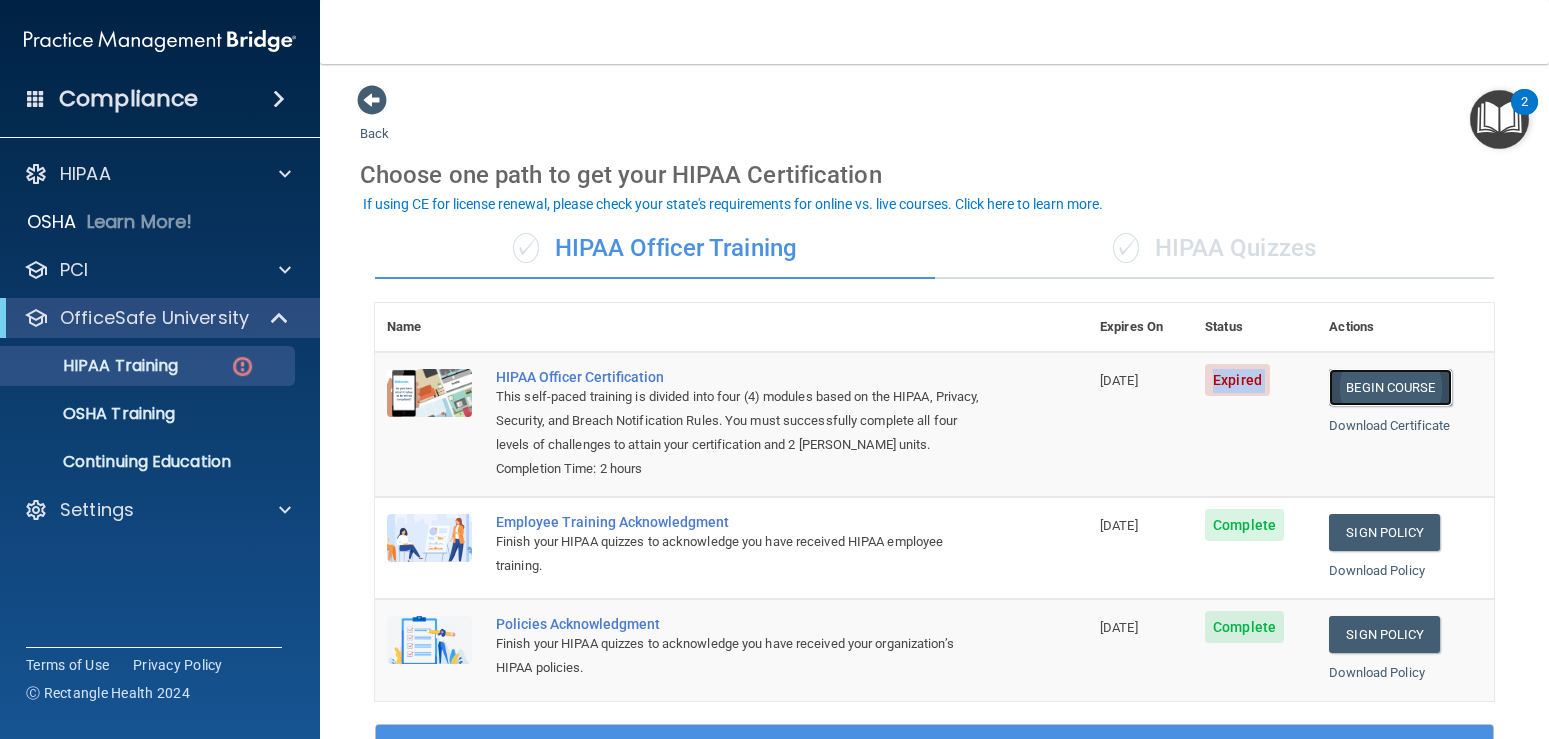 click on "Begin Course" at bounding box center [1390, 387] 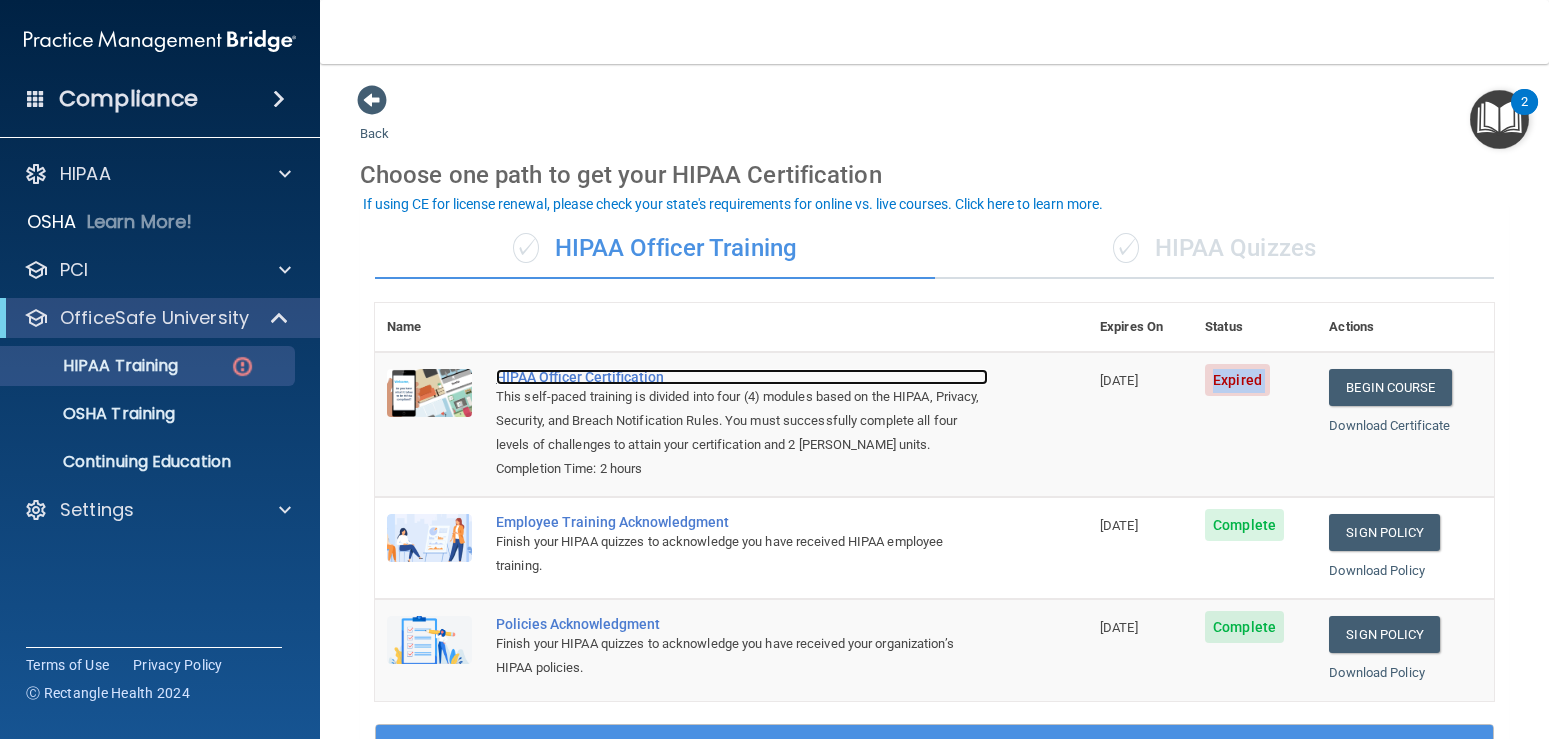click on "HIPAA Officer Certification" at bounding box center [742, 377] 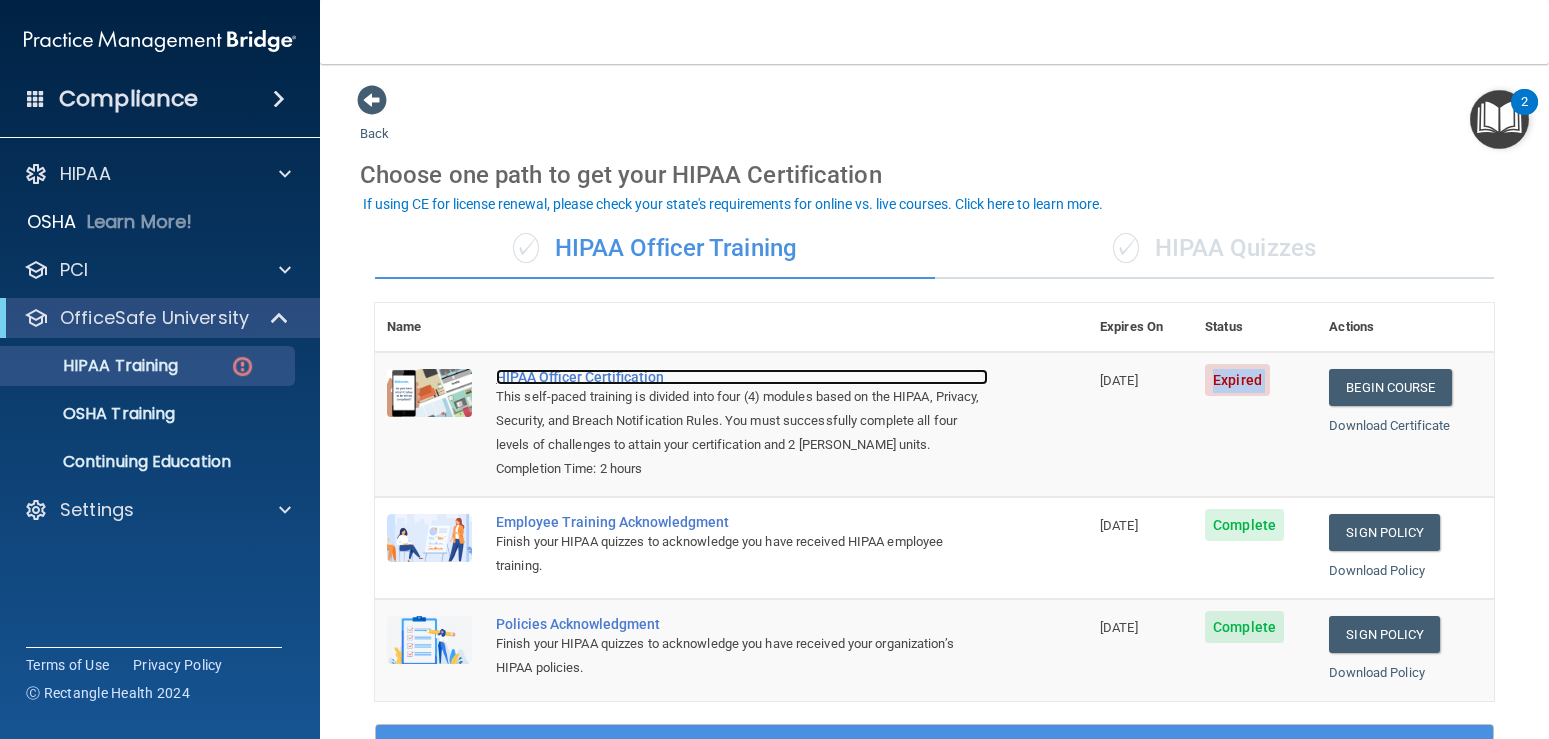 click on "HIPAA Officer Certification" at bounding box center (742, 377) 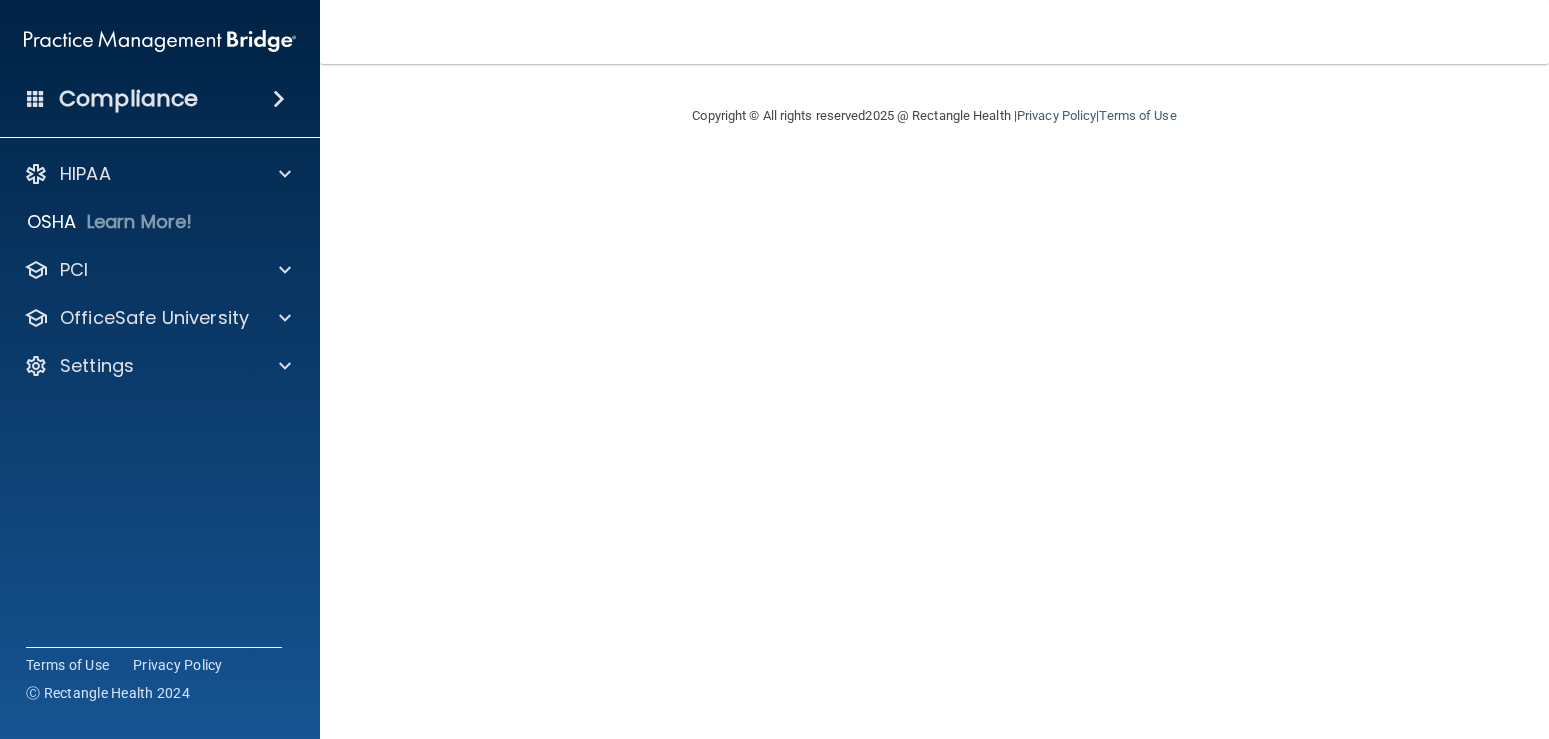scroll, scrollTop: 0, scrollLeft: 0, axis: both 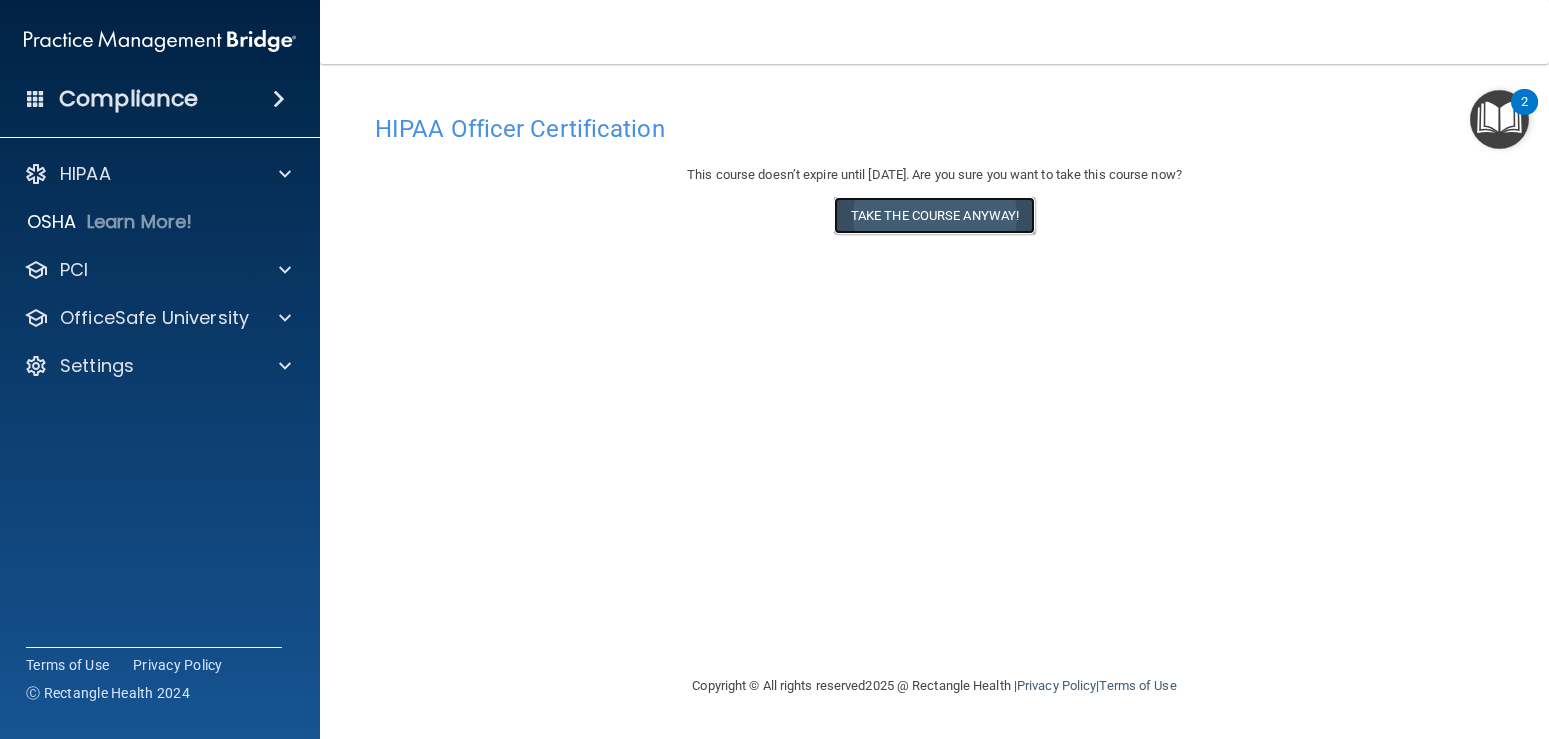 click on "Take the course anyway!" at bounding box center [934, 215] 